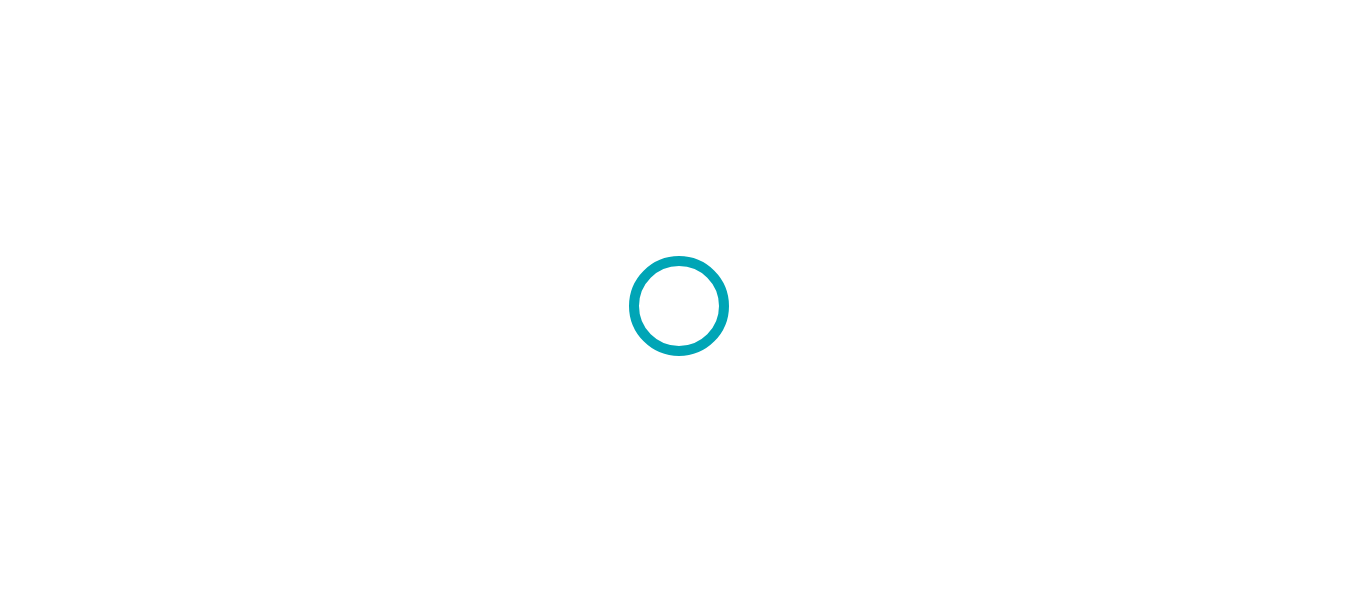 scroll, scrollTop: 0, scrollLeft: 0, axis: both 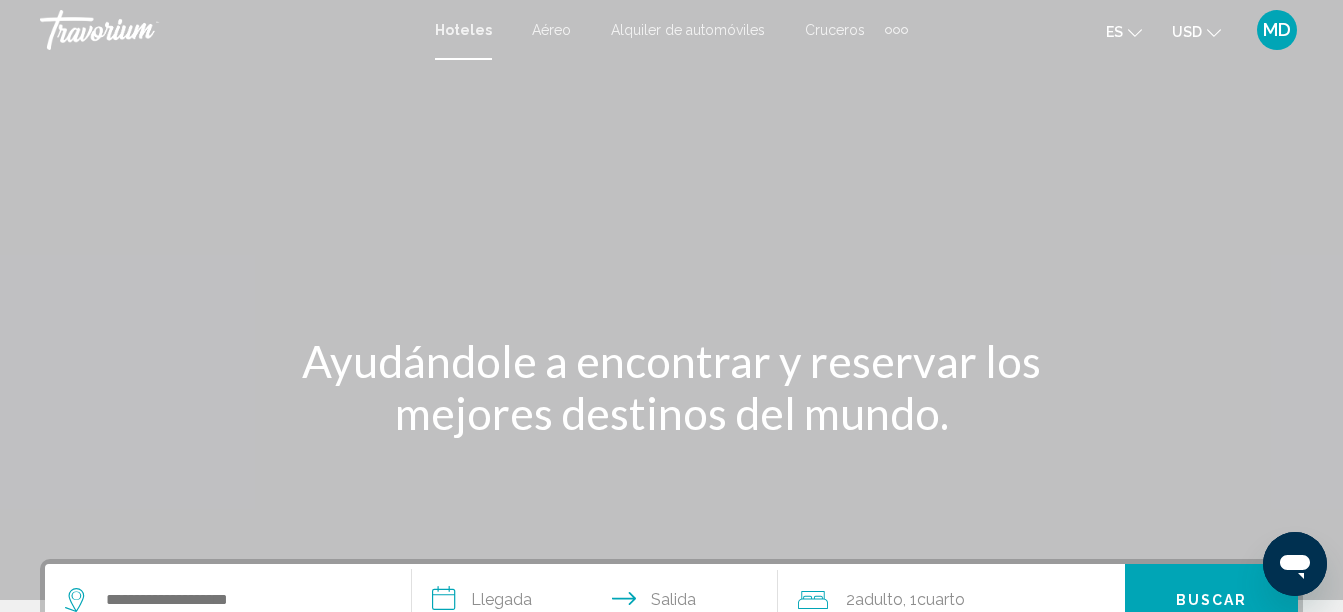 click on "Aéreo" at bounding box center [551, 30] 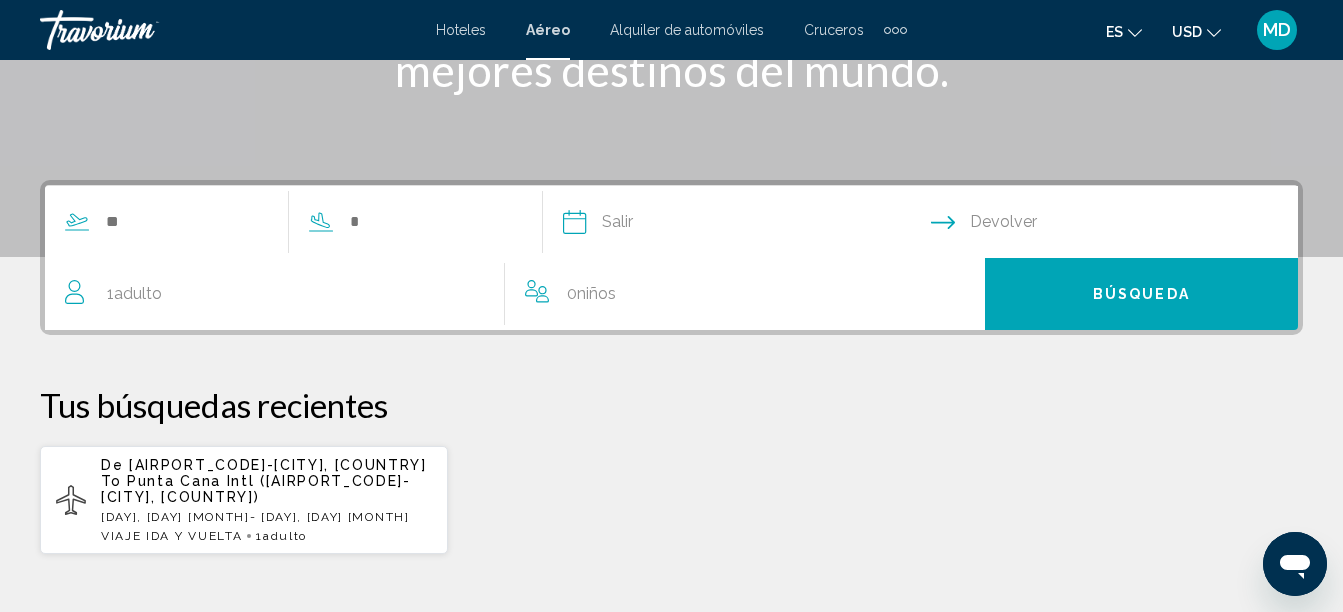 scroll, scrollTop: 373, scrollLeft: 0, axis: vertical 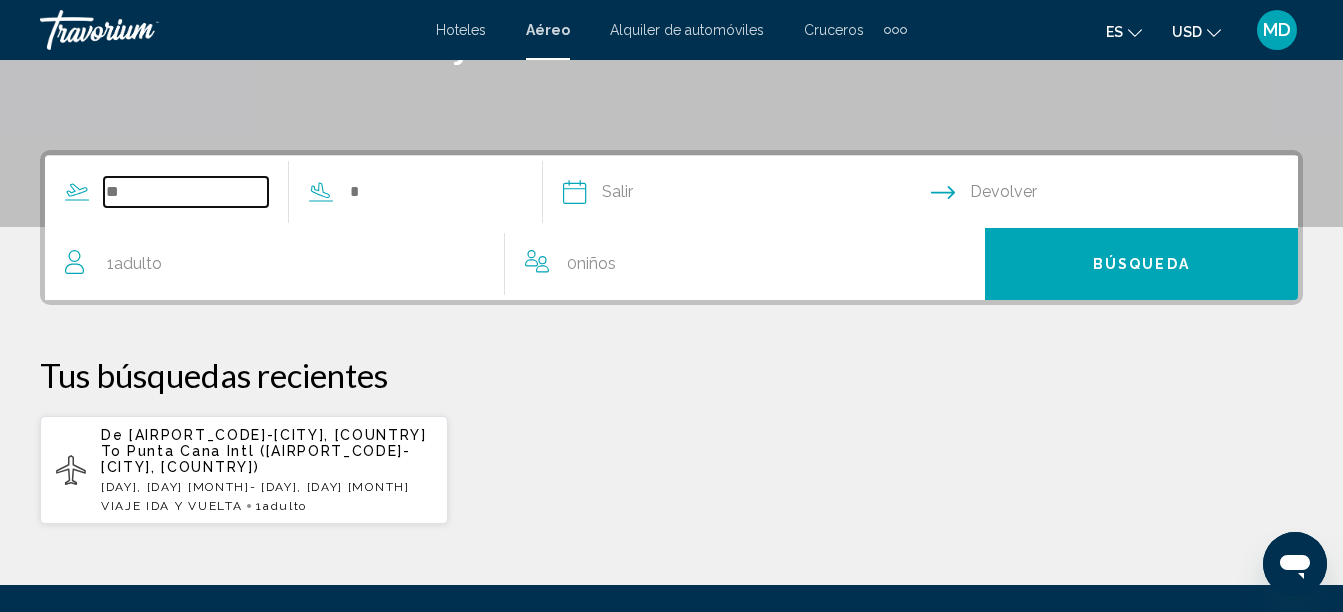 click at bounding box center (186, 192) 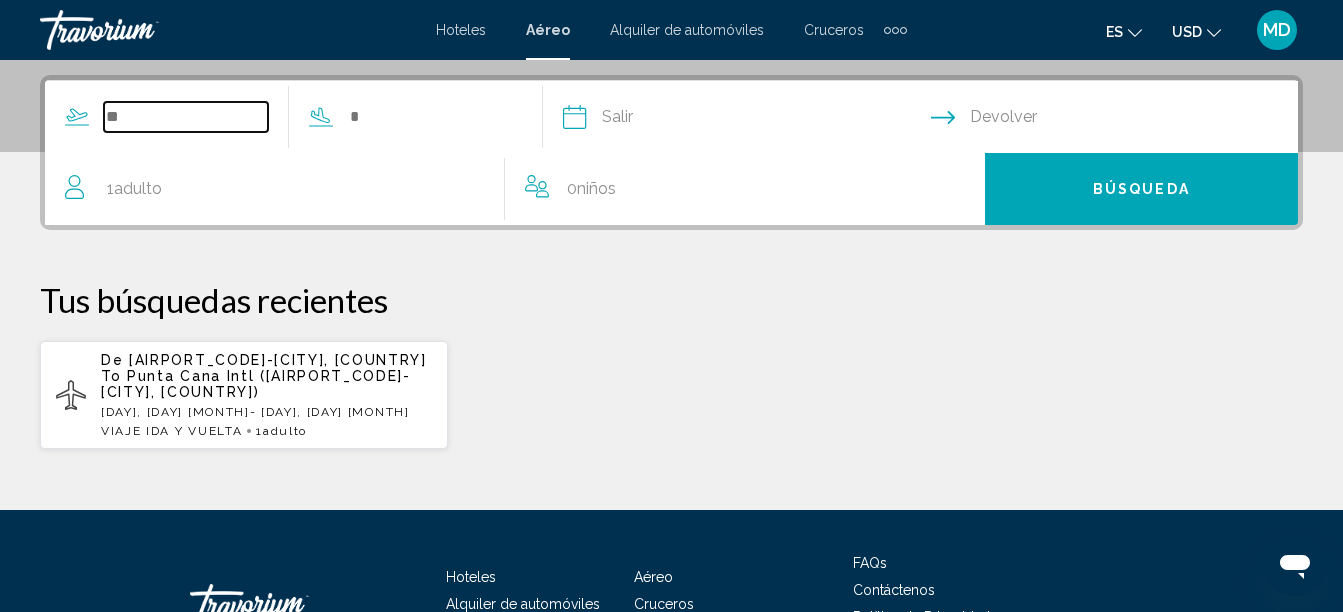 scroll, scrollTop: 458, scrollLeft: 0, axis: vertical 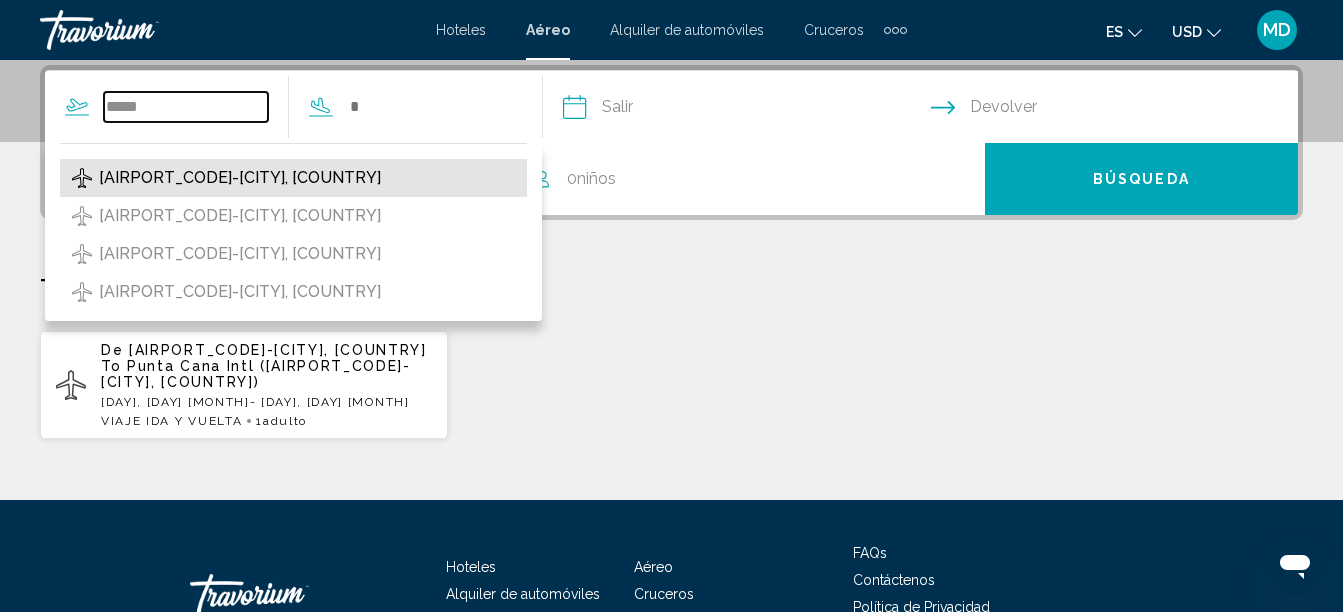 type on "*****" 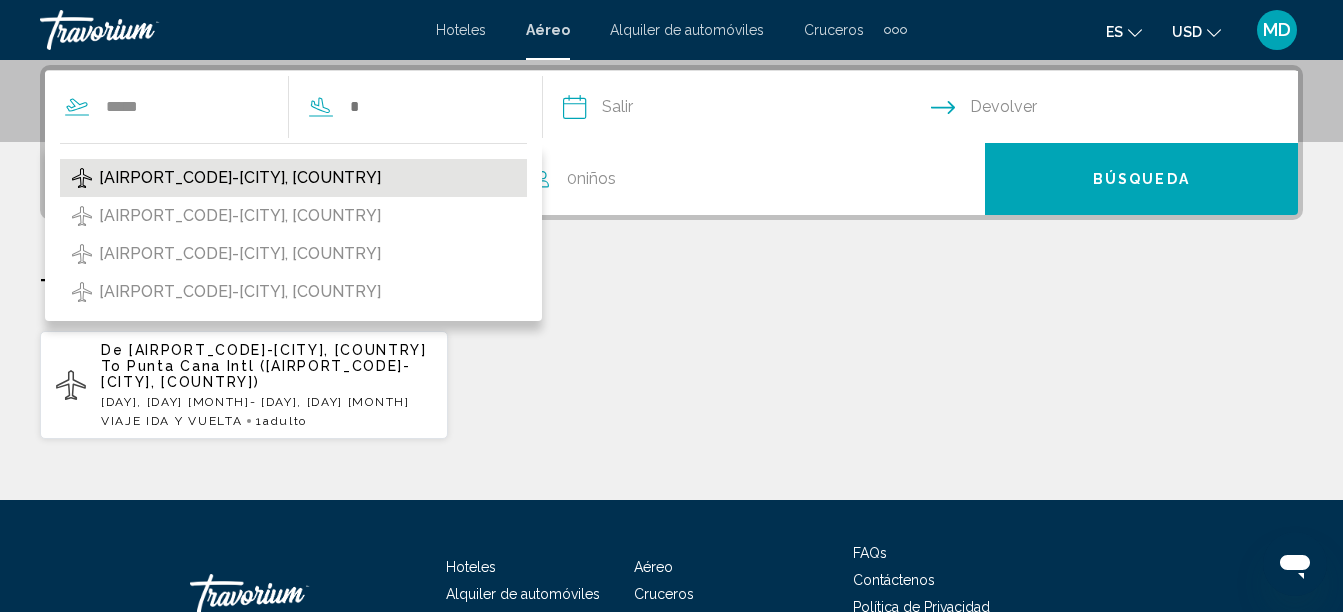 click on "[AIRPORT_CODE]-[CITY], [COUNTRY]" at bounding box center (240, 178) 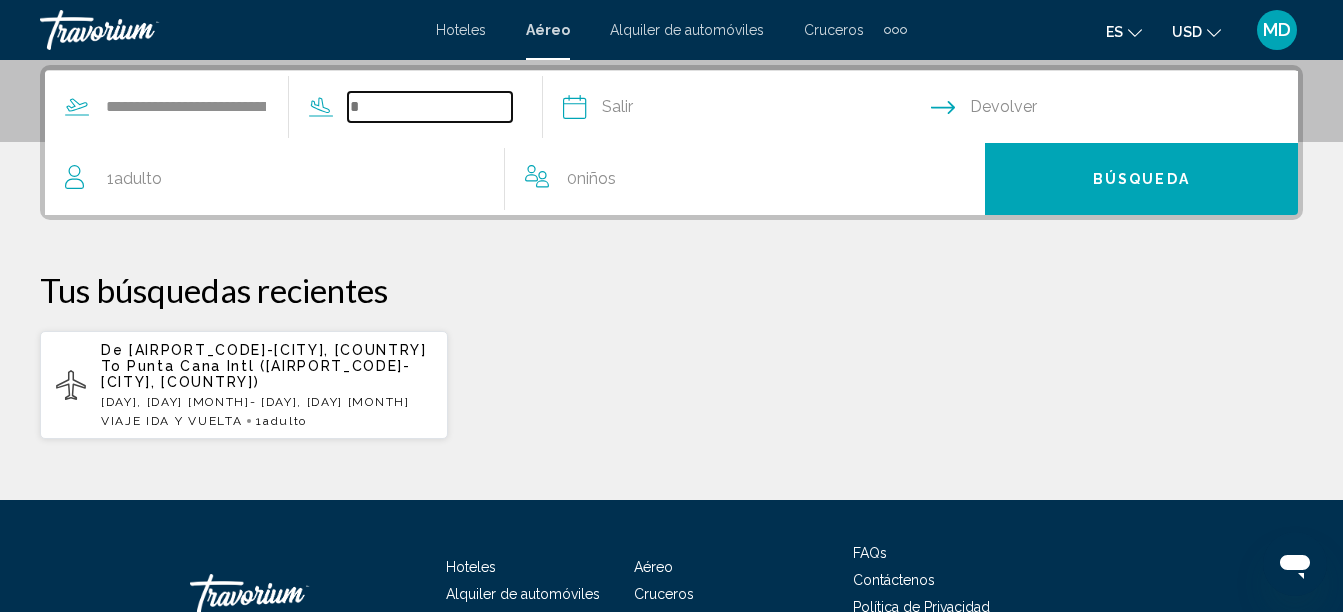 click at bounding box center [430, 107] 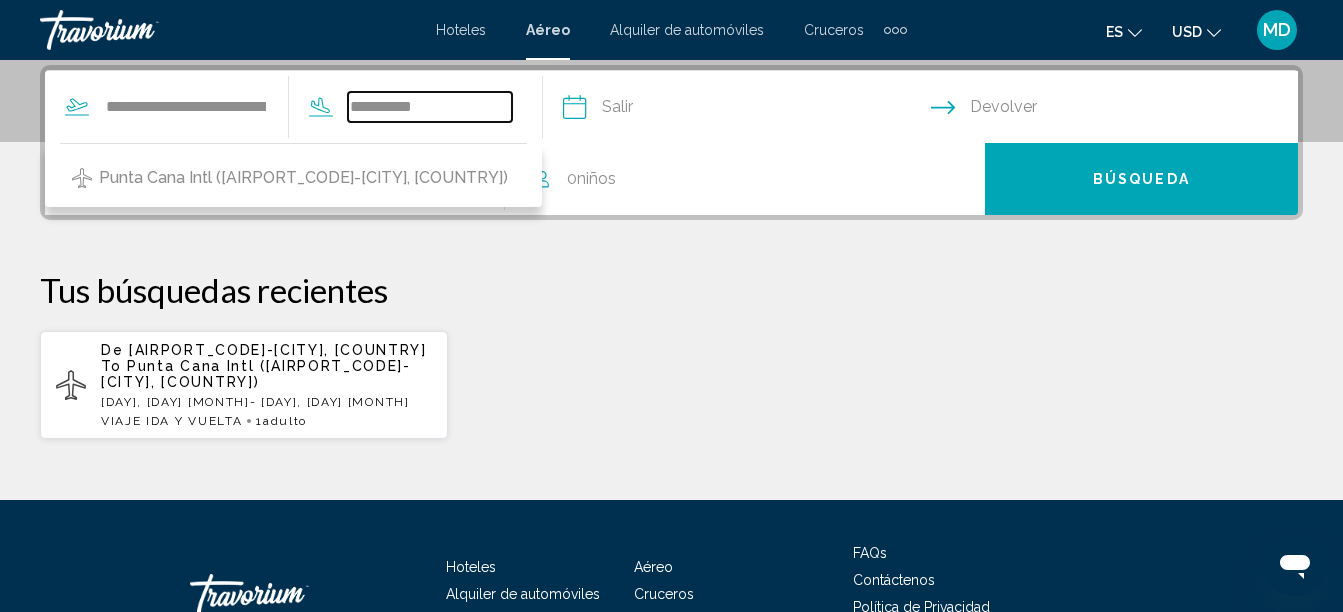 type on "**********" 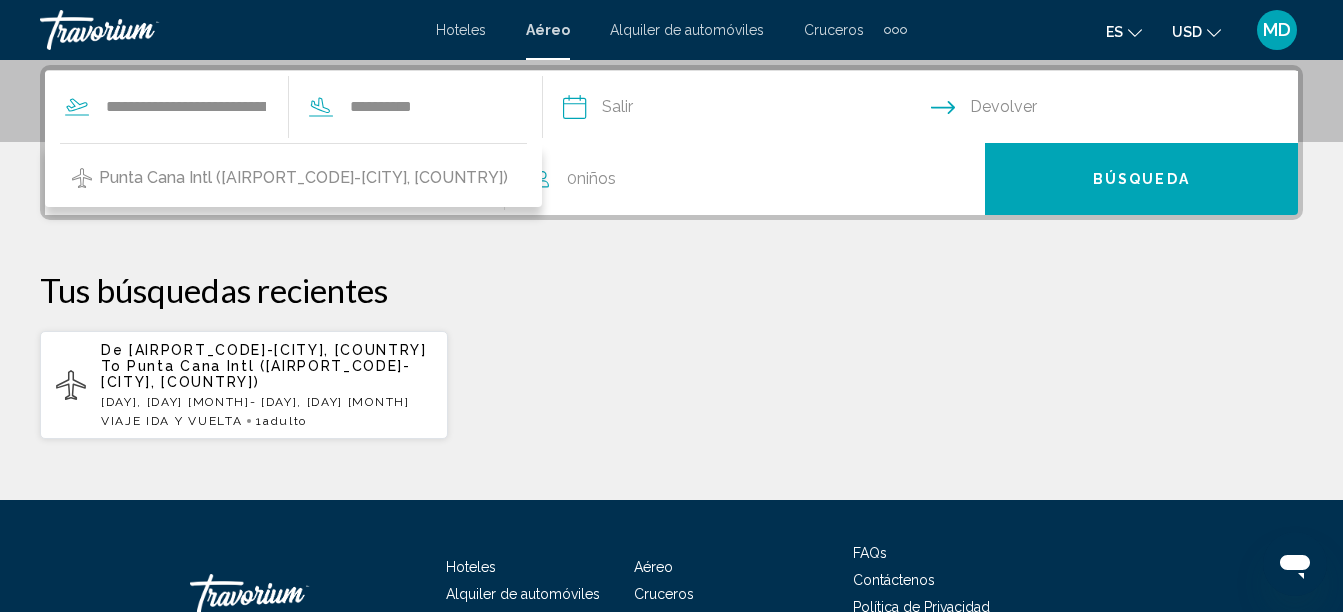 click at bounding box center [746, 110] 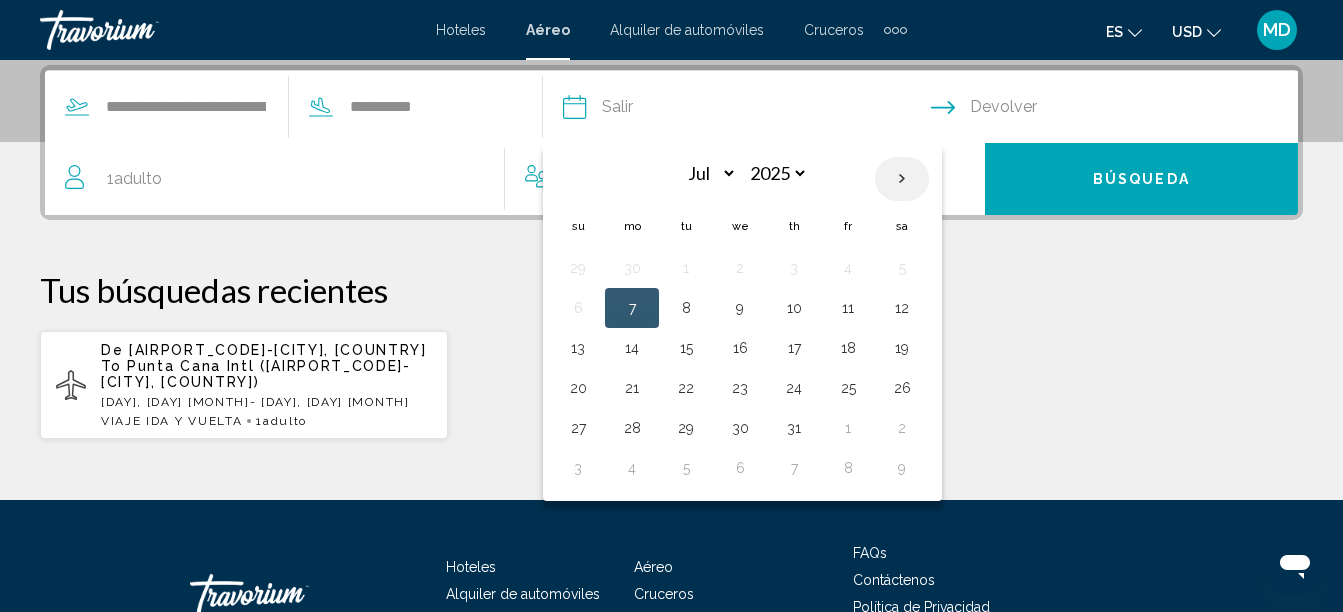 click at bounding box center [902, 179] 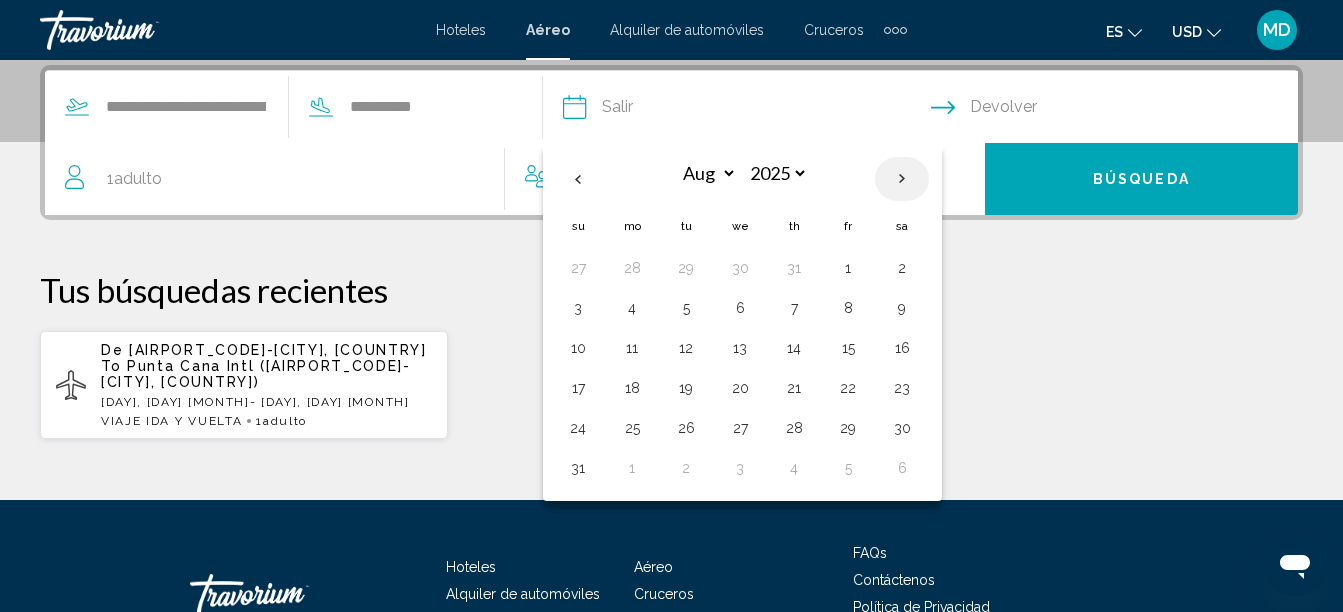 click at bounding box center (902, 179) 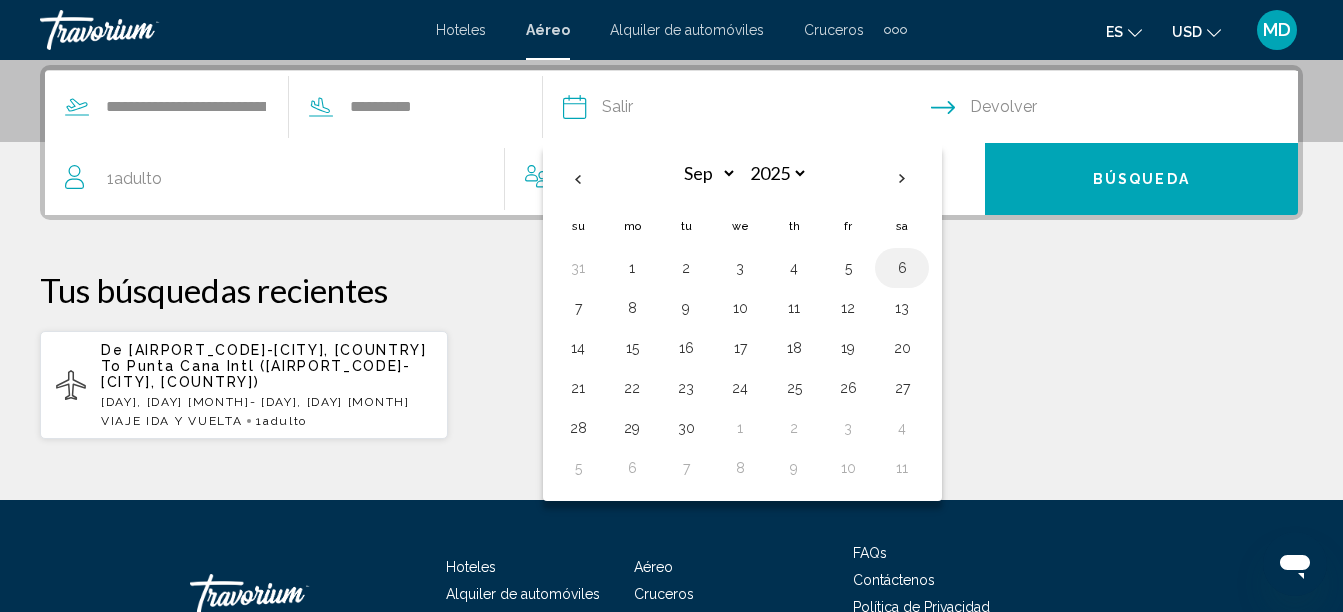 click on "6" at bounding box center (902, 268) 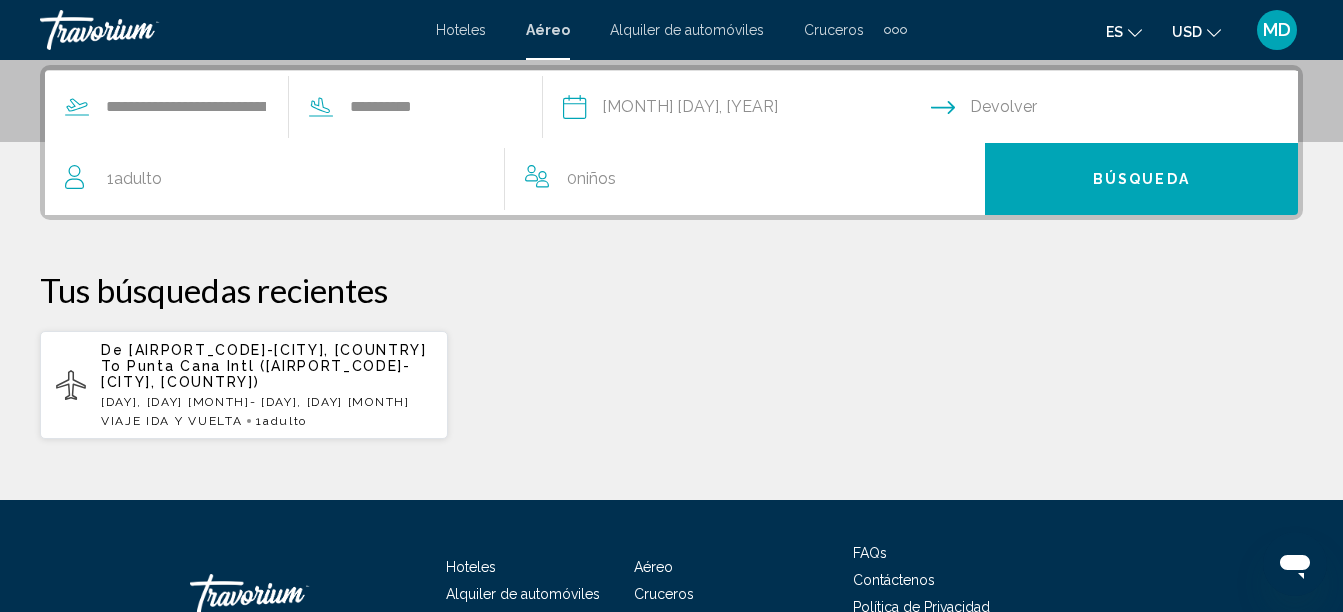 click on "**********" at bounding box center [746, 110] 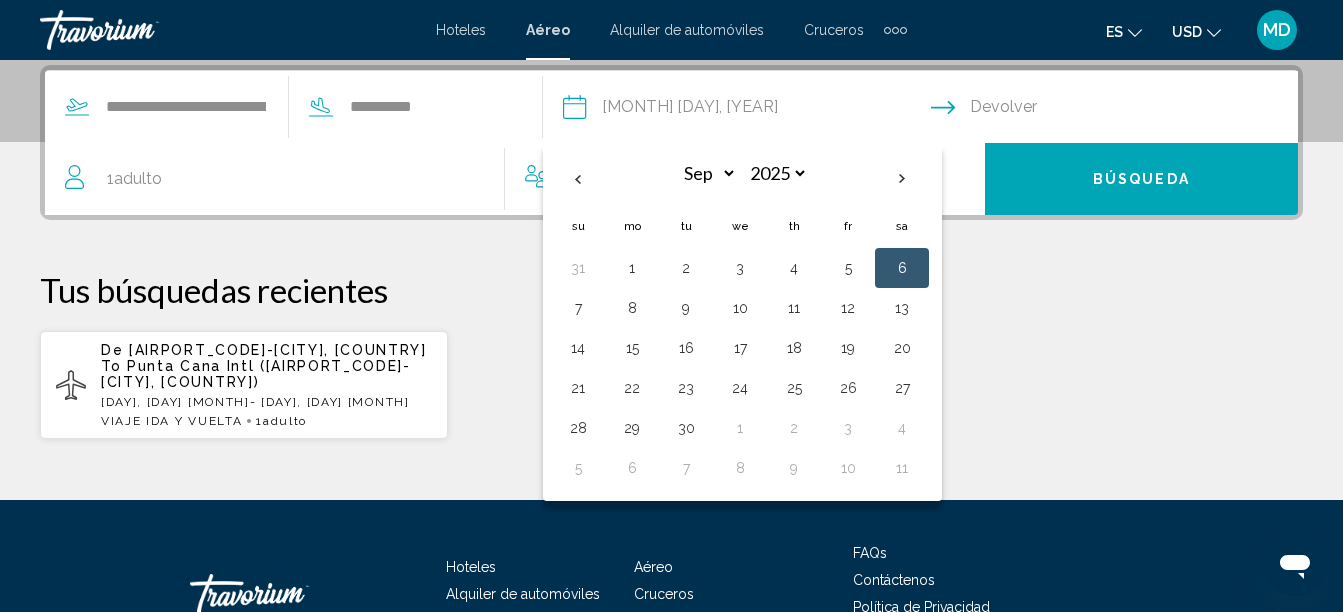 click at bounding box center (1119, 110) 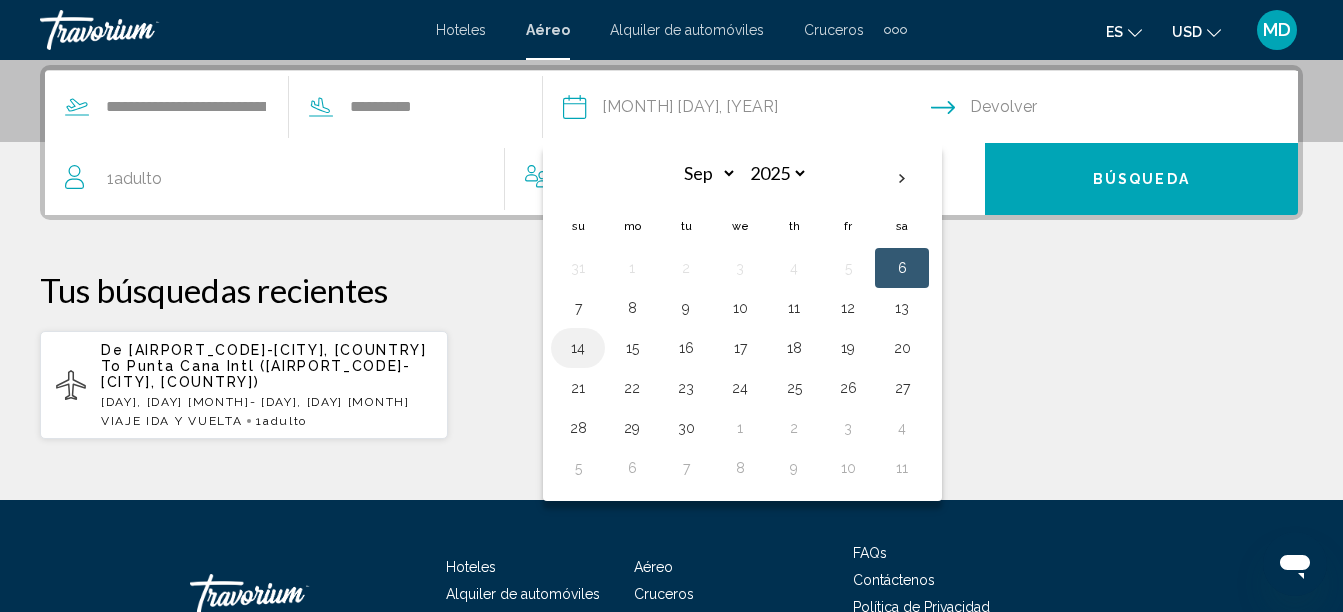 click on "14" at bounding box center [578, 348] 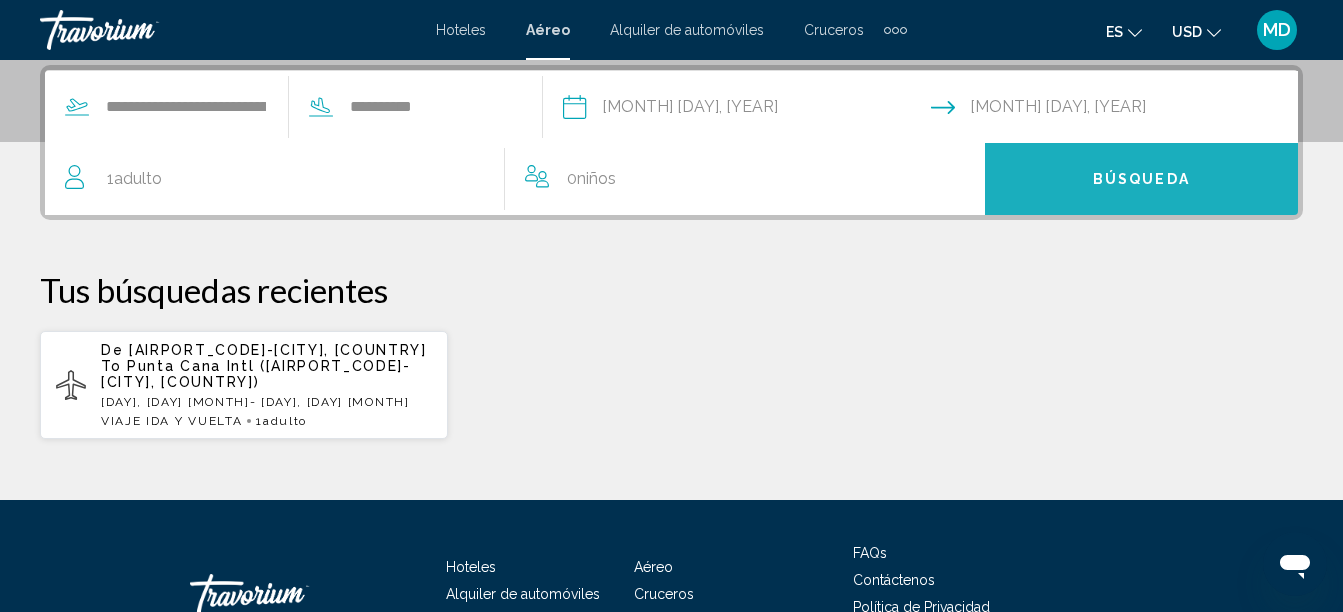 click on "Búsqueda" at bounding box center (1141, 179) 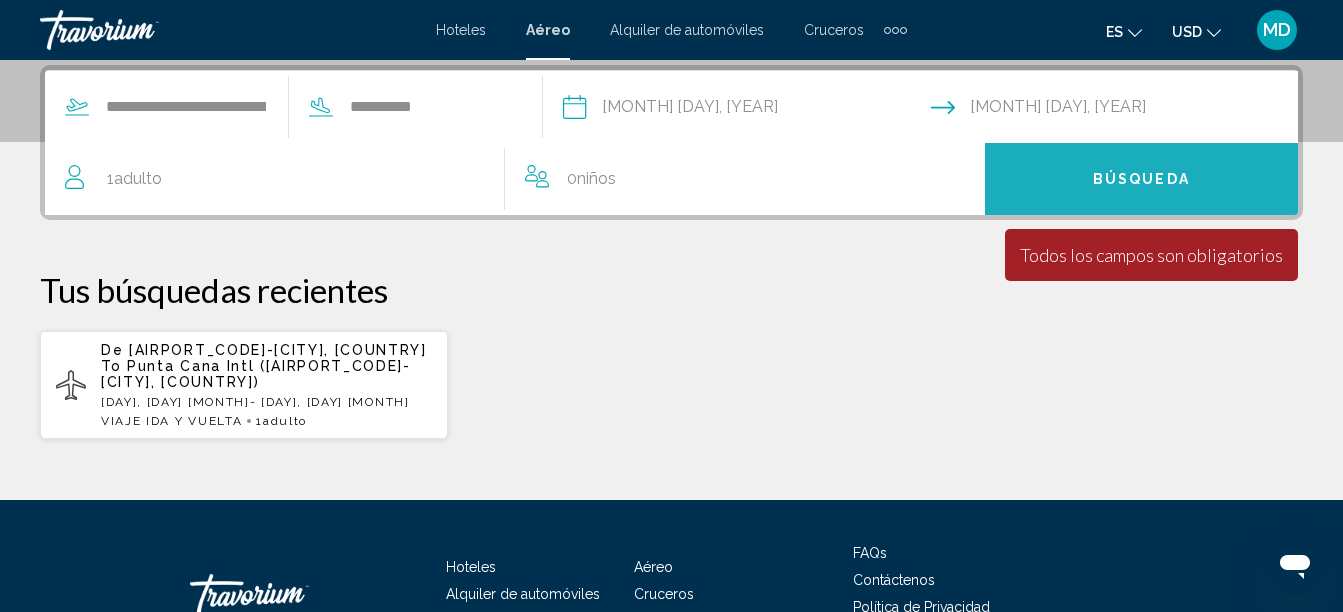 click on "Búsqueda" at bounding box center [1141, 179] 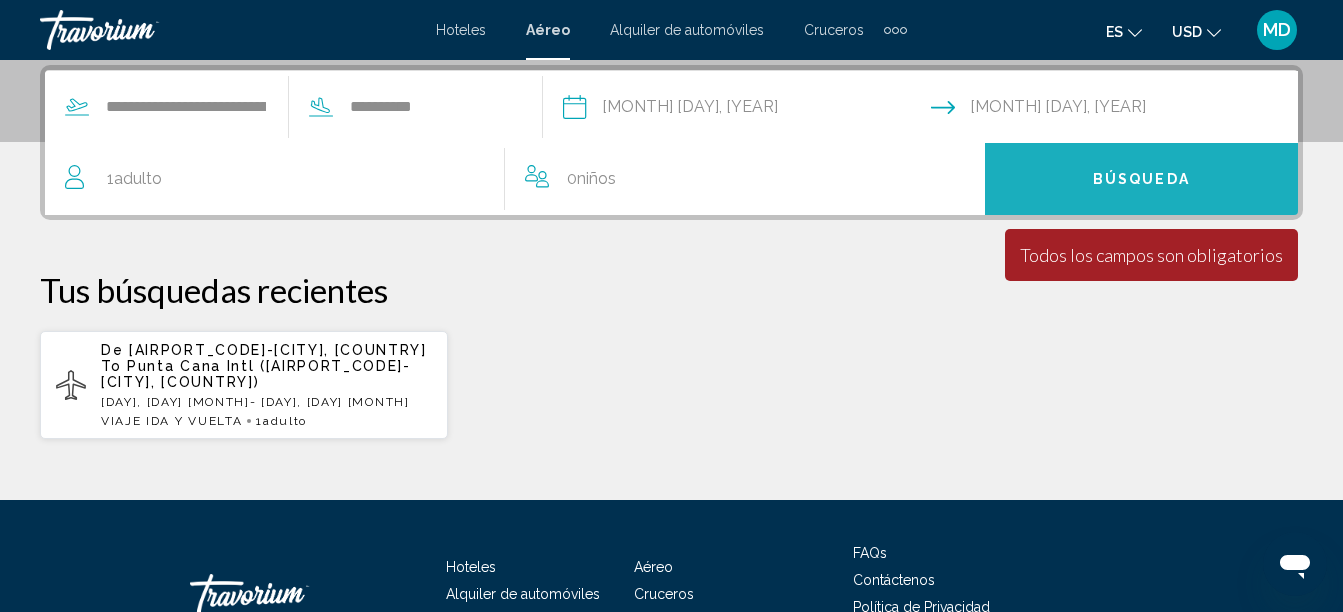 click on "Búsqueda" at bounding box center (1141, 179) 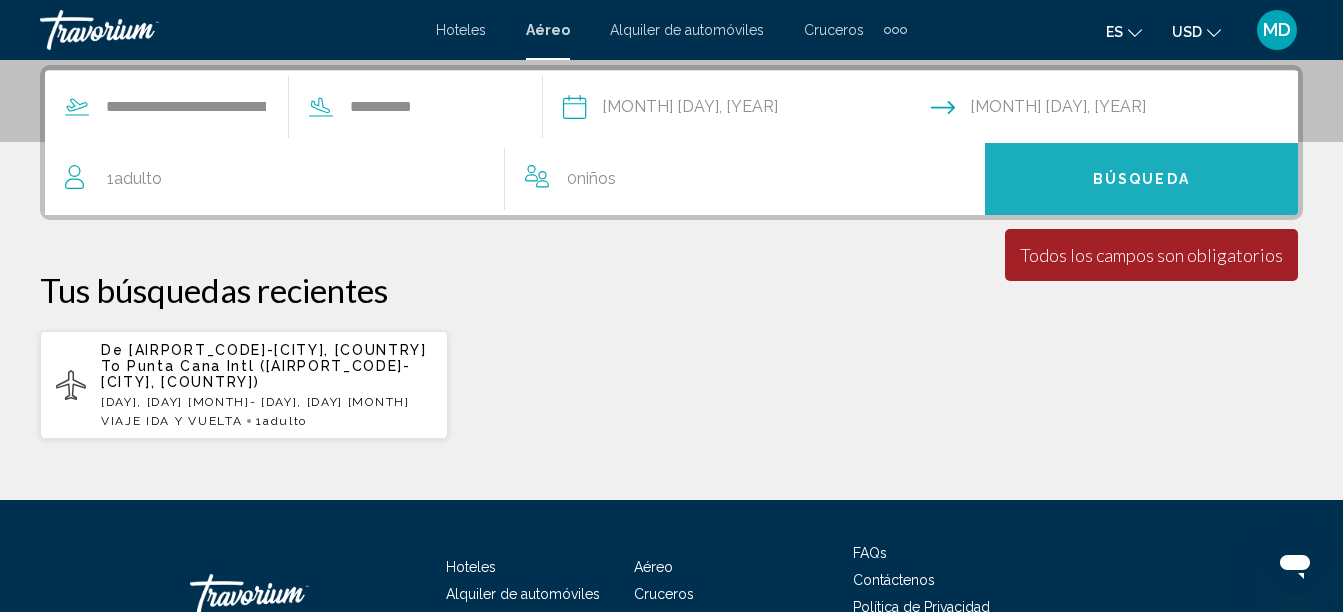 click on "Búsqueda" at bounding box center (1141, 179) 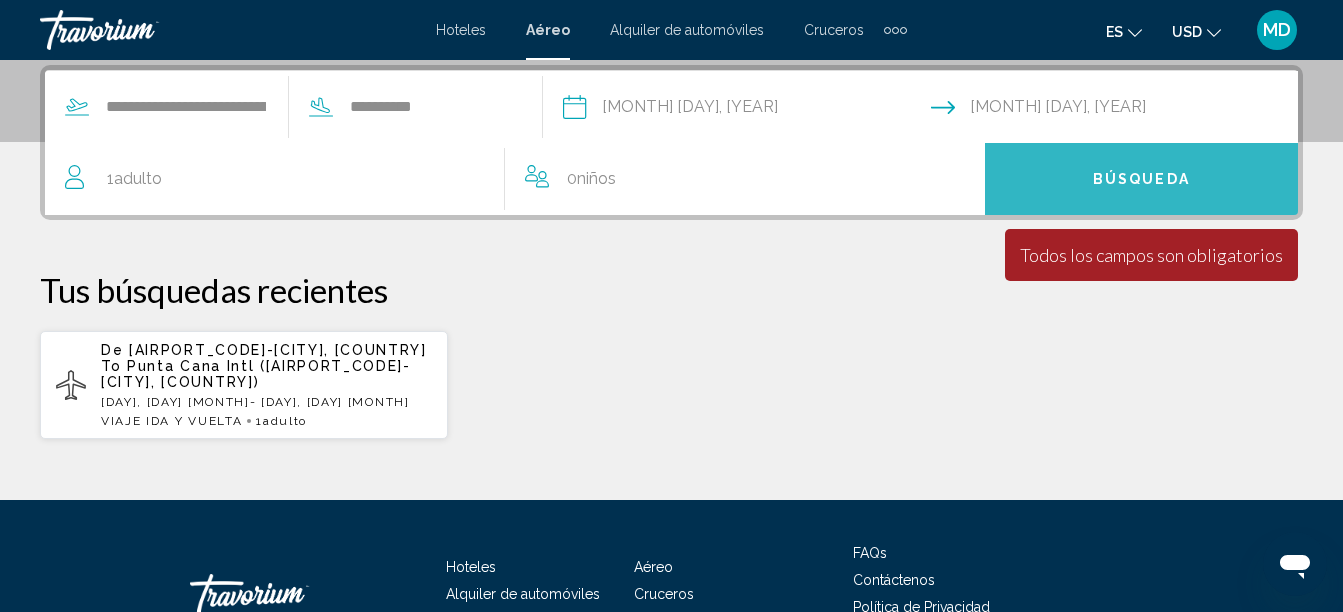 click on "Búsqueda" at bounding box center (1141, 179) 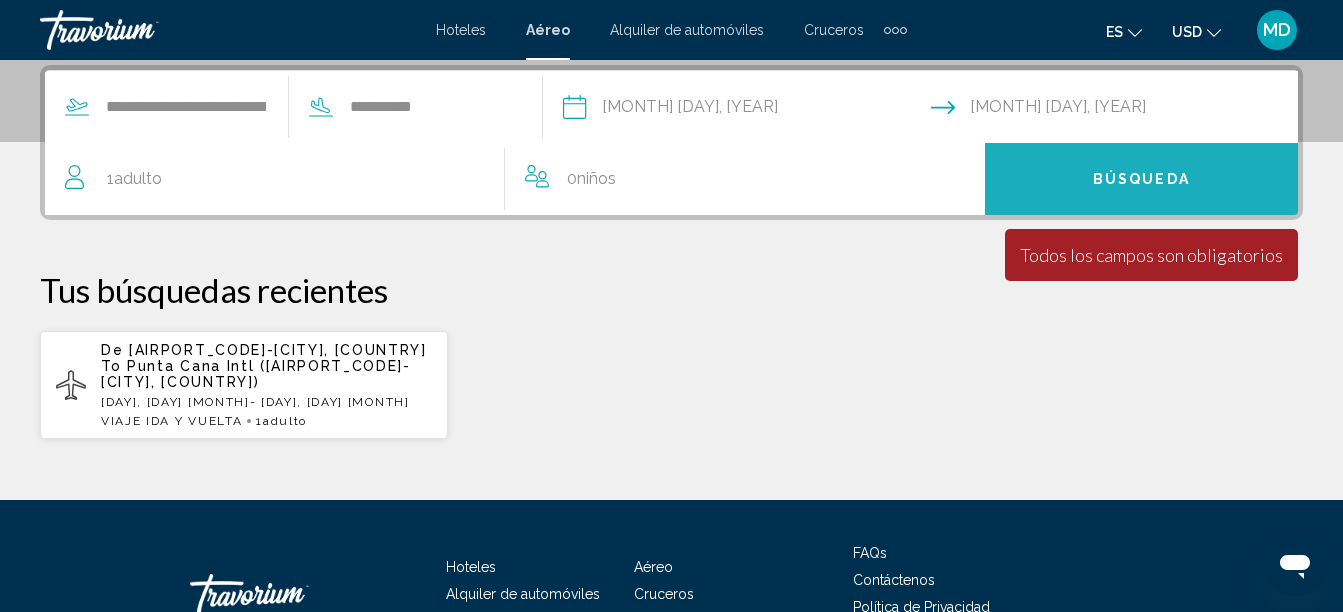click on "Búsqueda" at bounding box center (1141, 179) 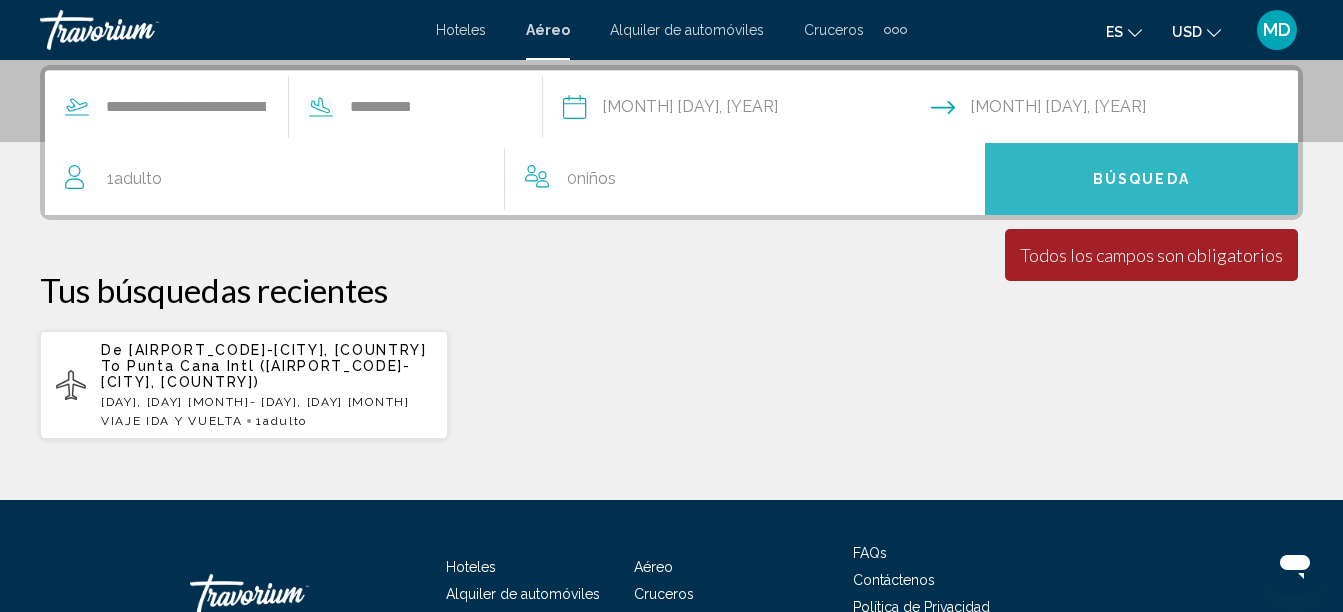 click on "Búsqueda" at bounding box center (1141, 179) 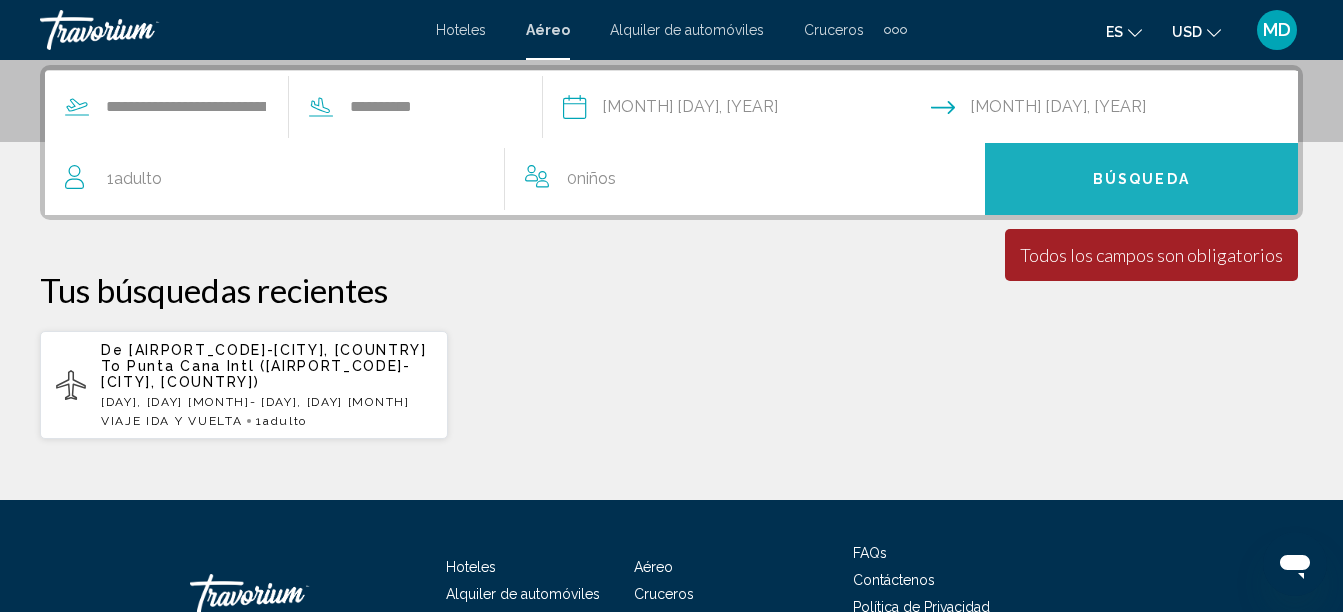 click on "Búsqueda" at bounding box center (1141, 179) 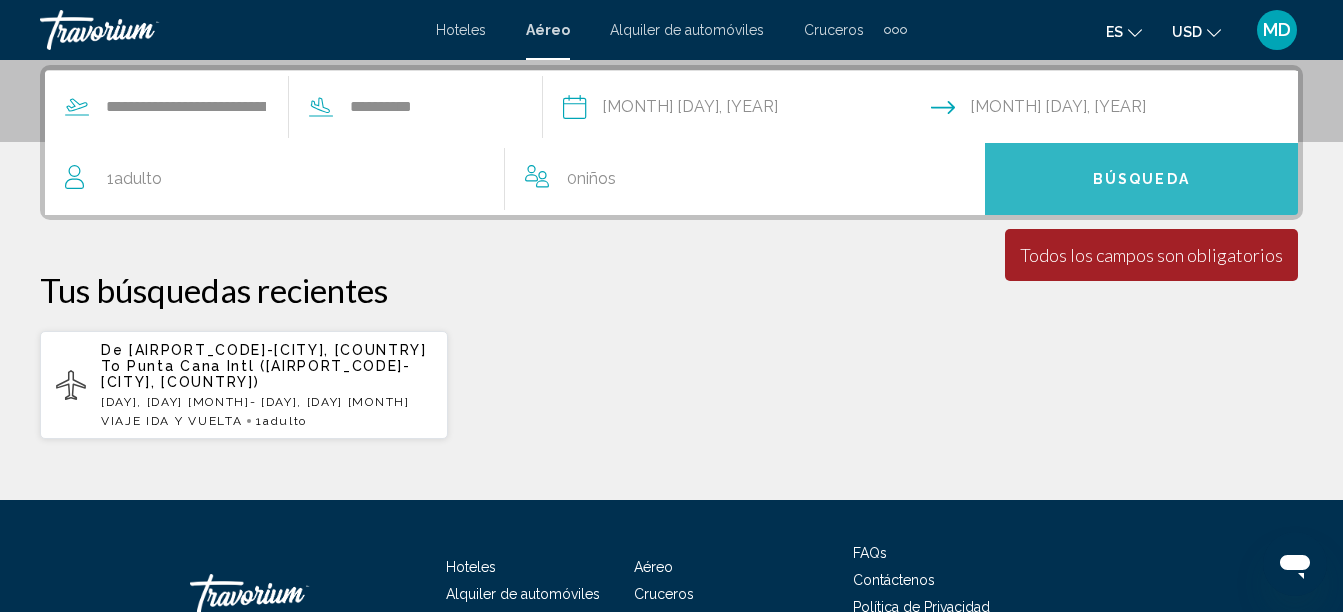 click on "Búsqueda" at bounding box center [1141, 179] 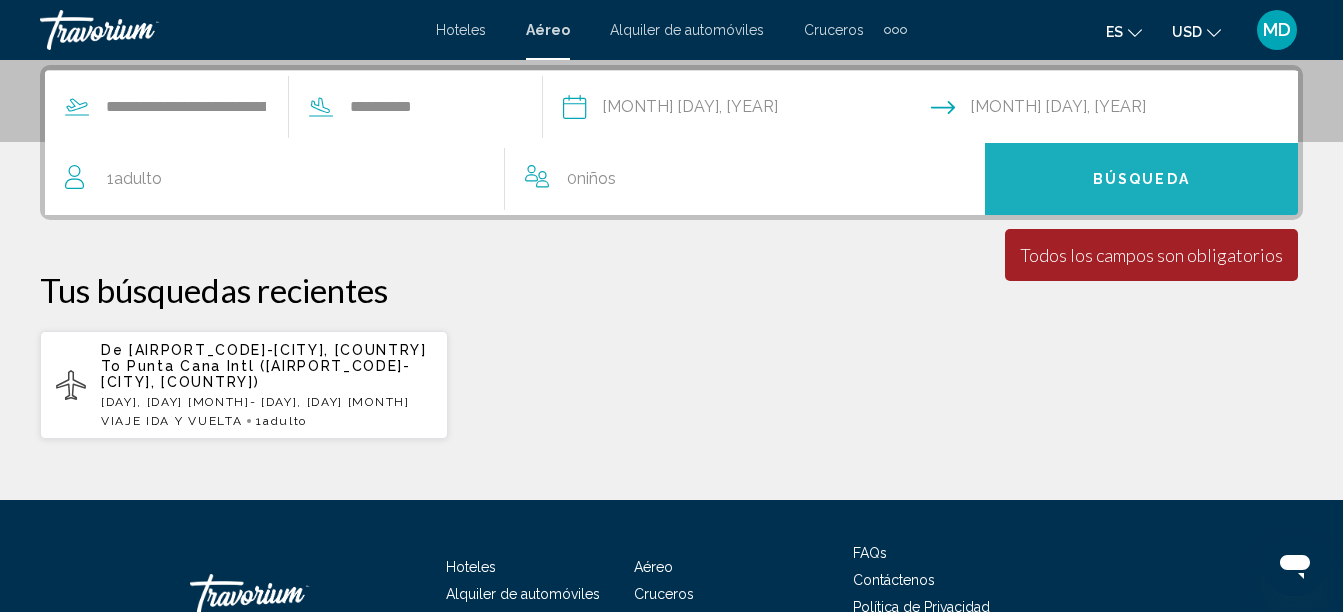 click on "Búsqueda" at bounding box center (1141, 179) 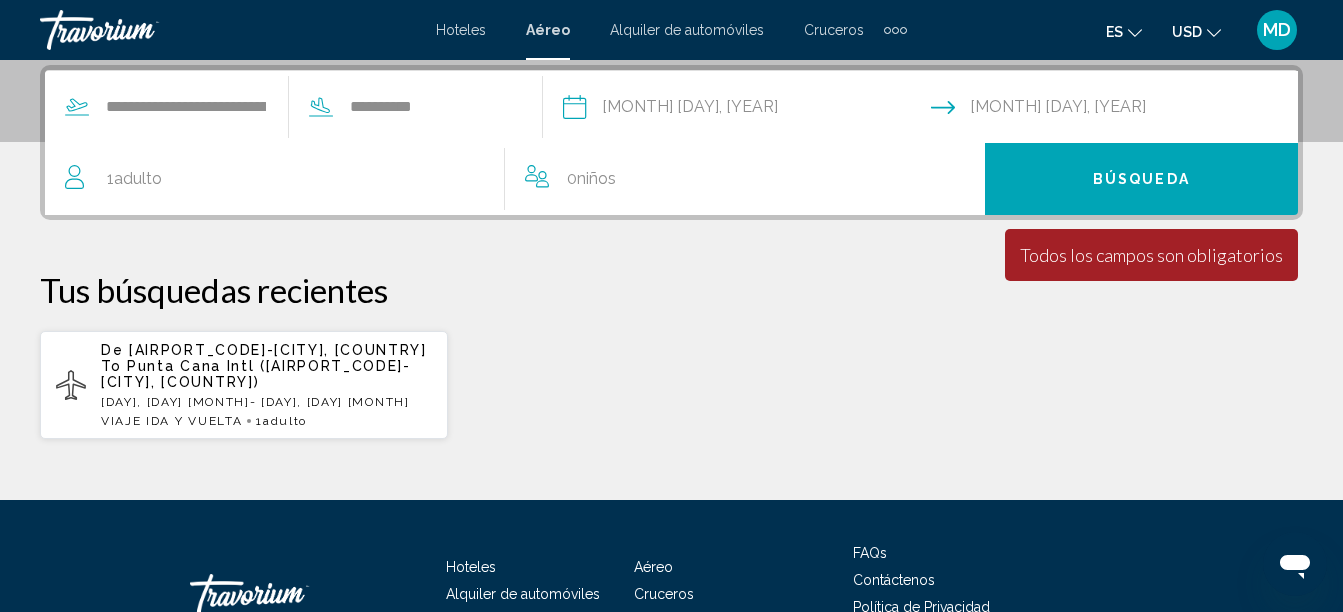 click on "1  Adulto Adulto" at bounding box center [284, 179] 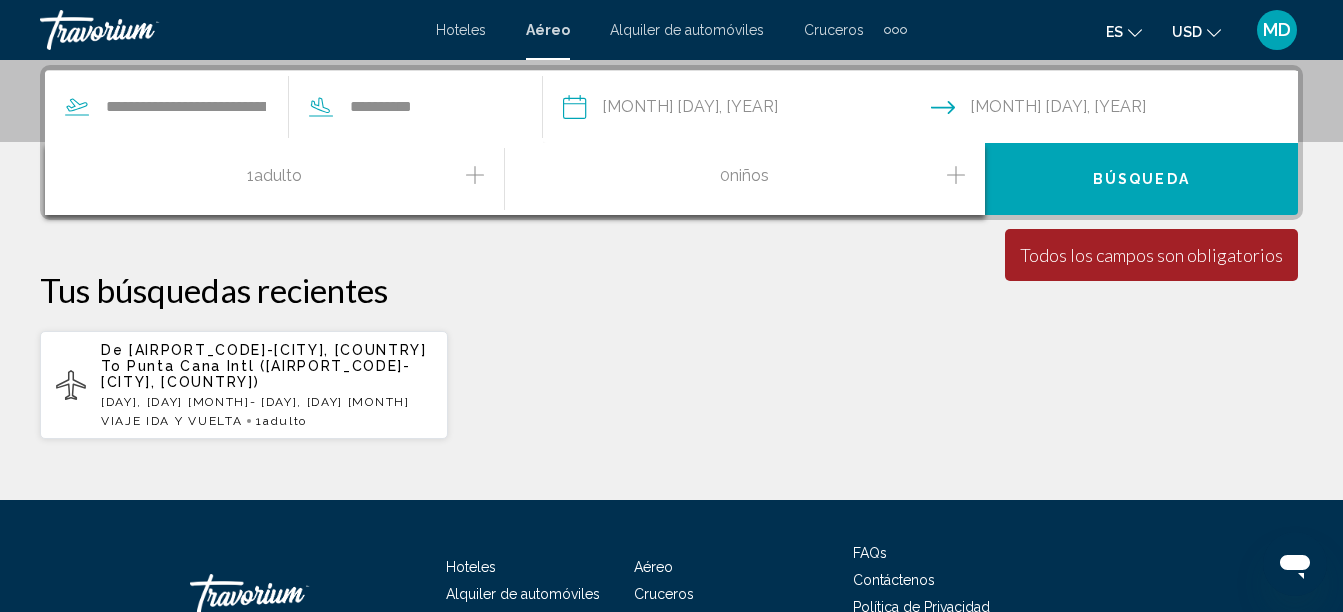 click on "Niños" at bounding box center (749, 175) 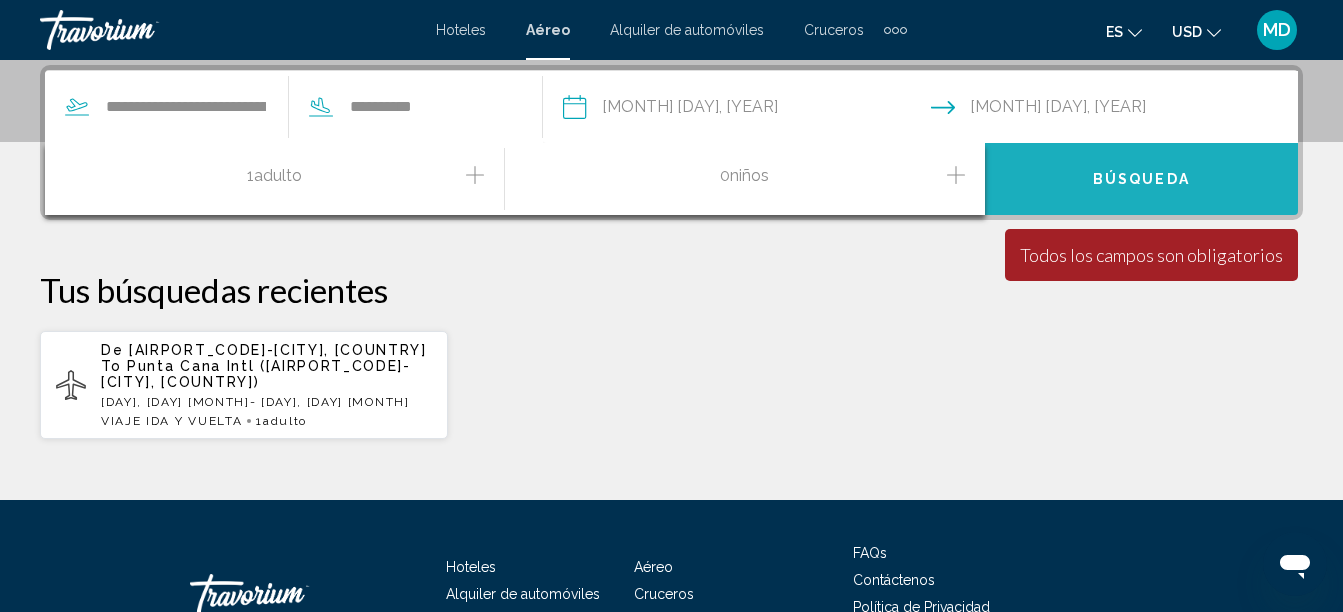 click on "Búsqueda" at bounding box center [1141, 179] 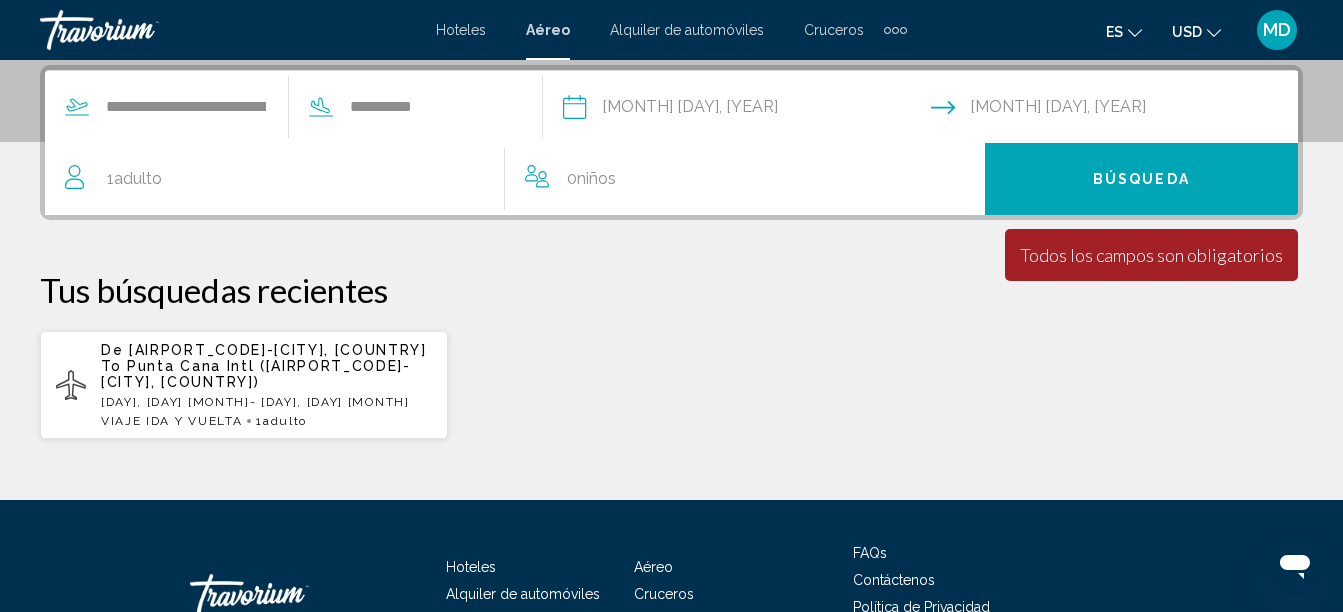 click on "1  Adulto Adulto" at bounding box center [134, 179] 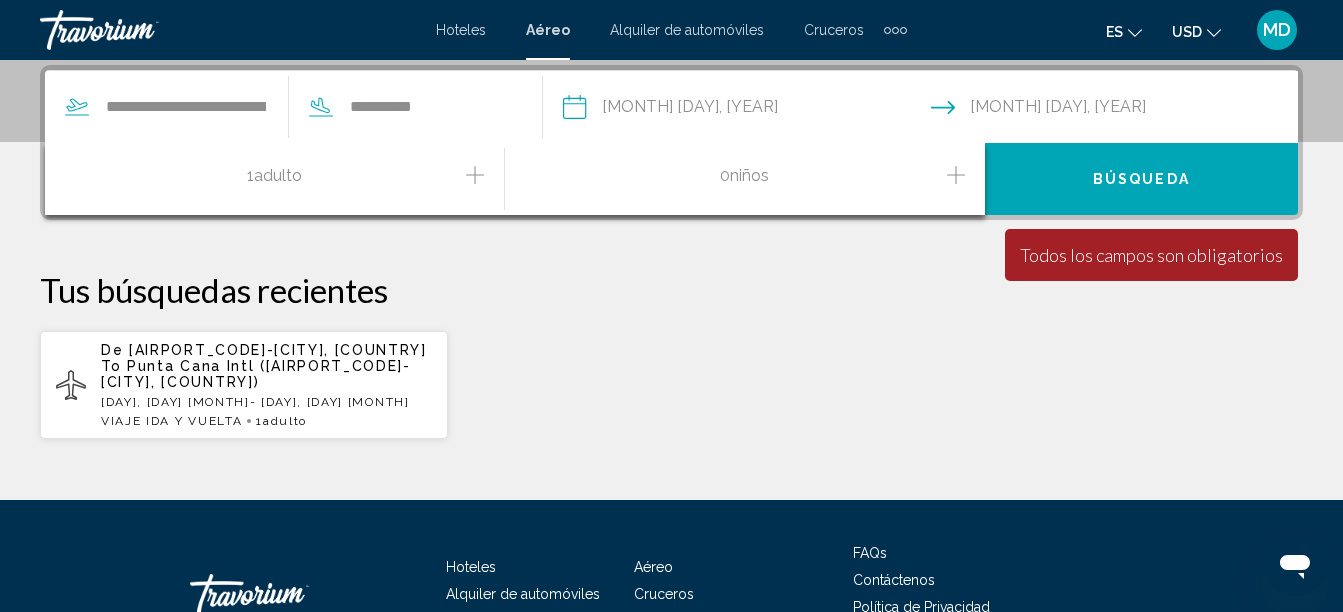 click on "Adulto" at bounding box center (278, 175) 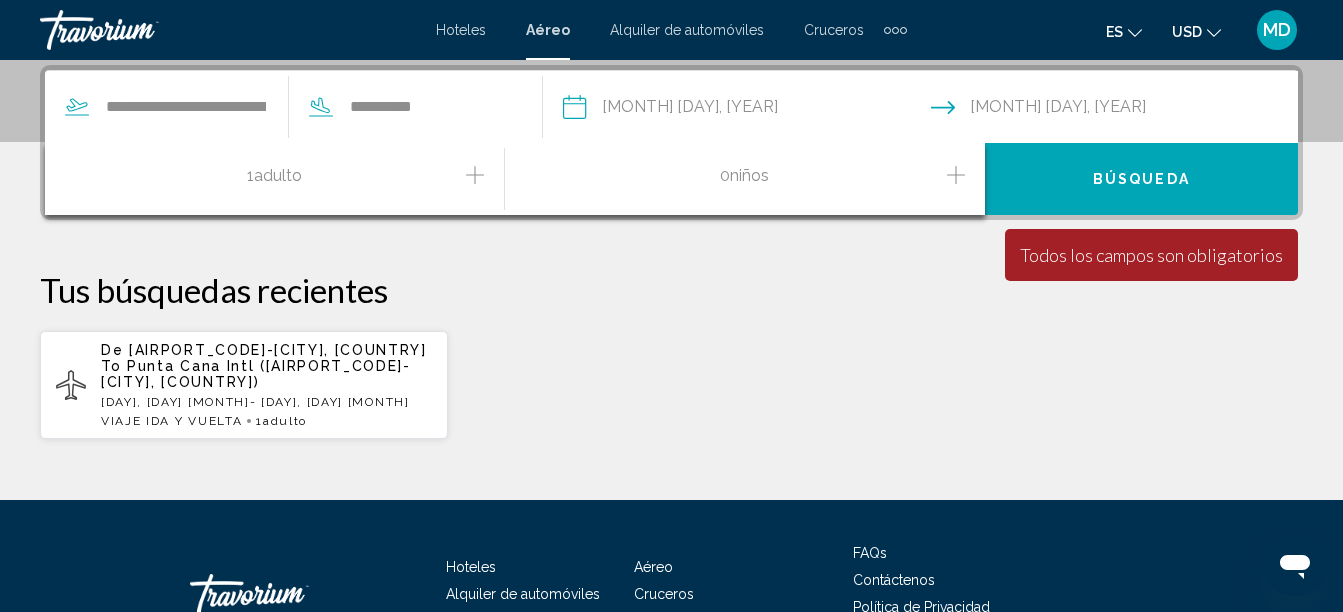 click on "0  Niño Niños" at bounding box center [745, 179] 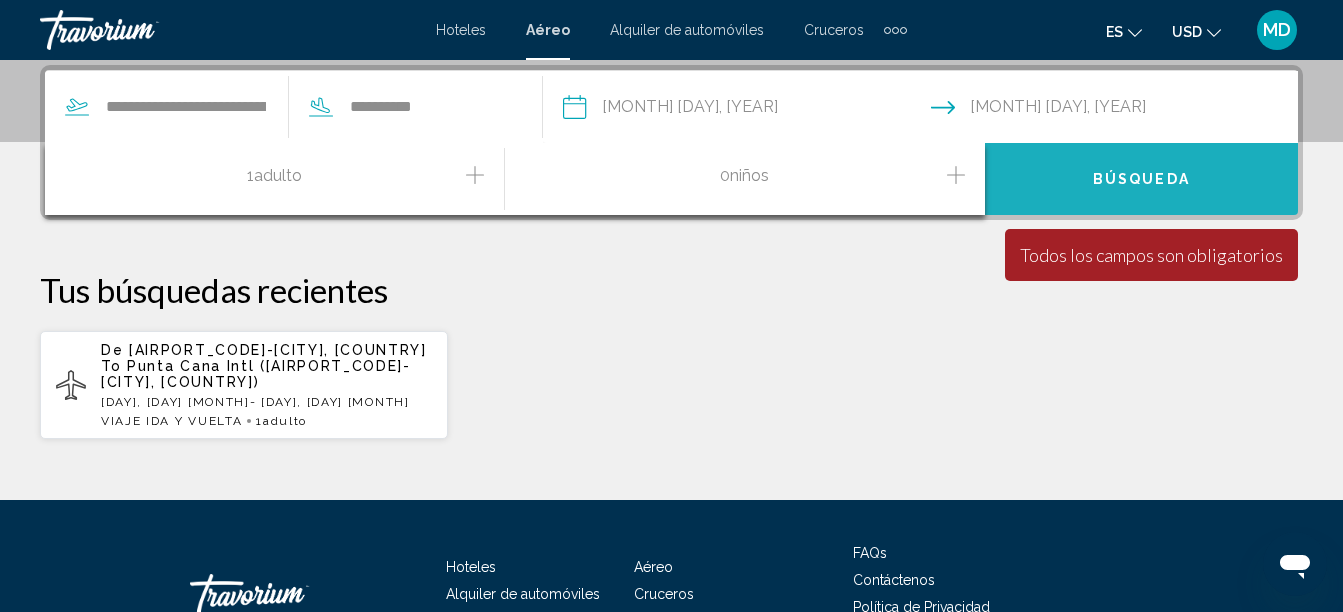 click on "Búsqueda" at bounding box center [1141, 180] 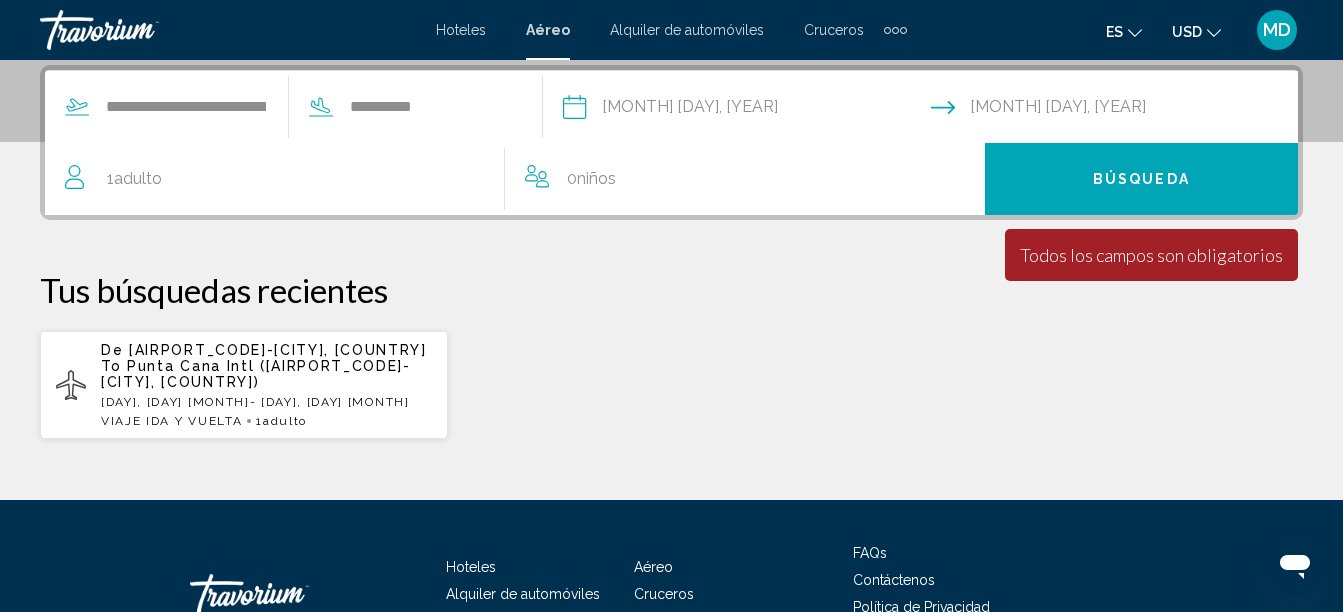 click at bounding box center (77, 177) 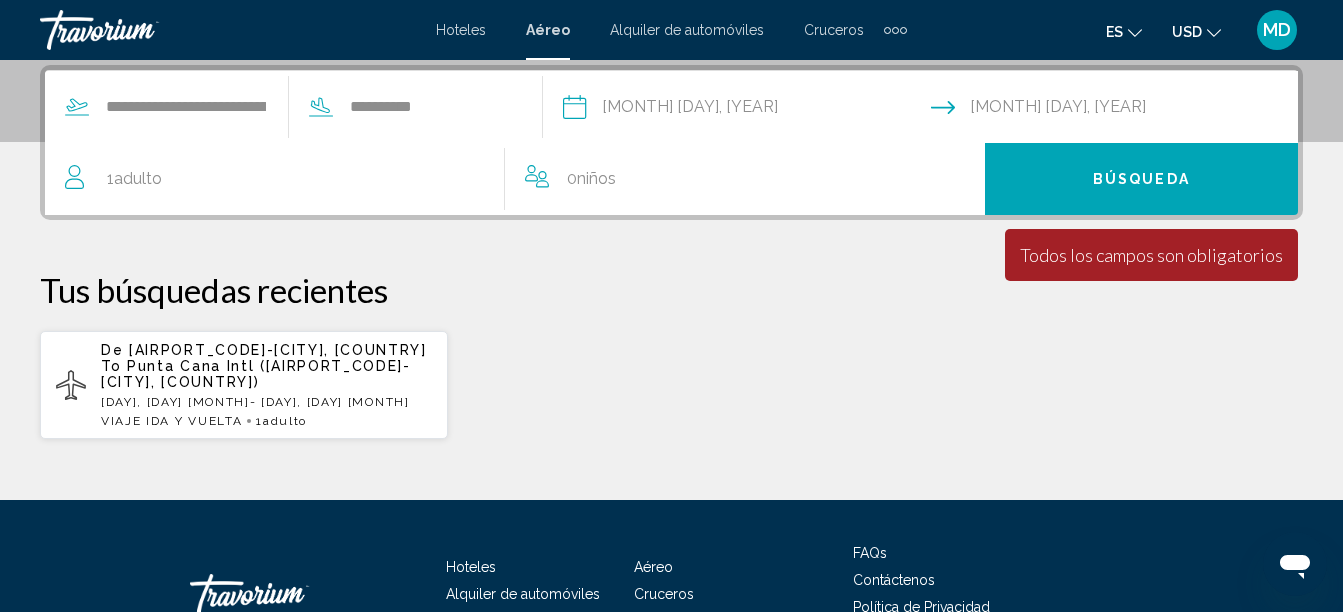click on "1  Adulto Adulto" at bounding box center [134, 179] 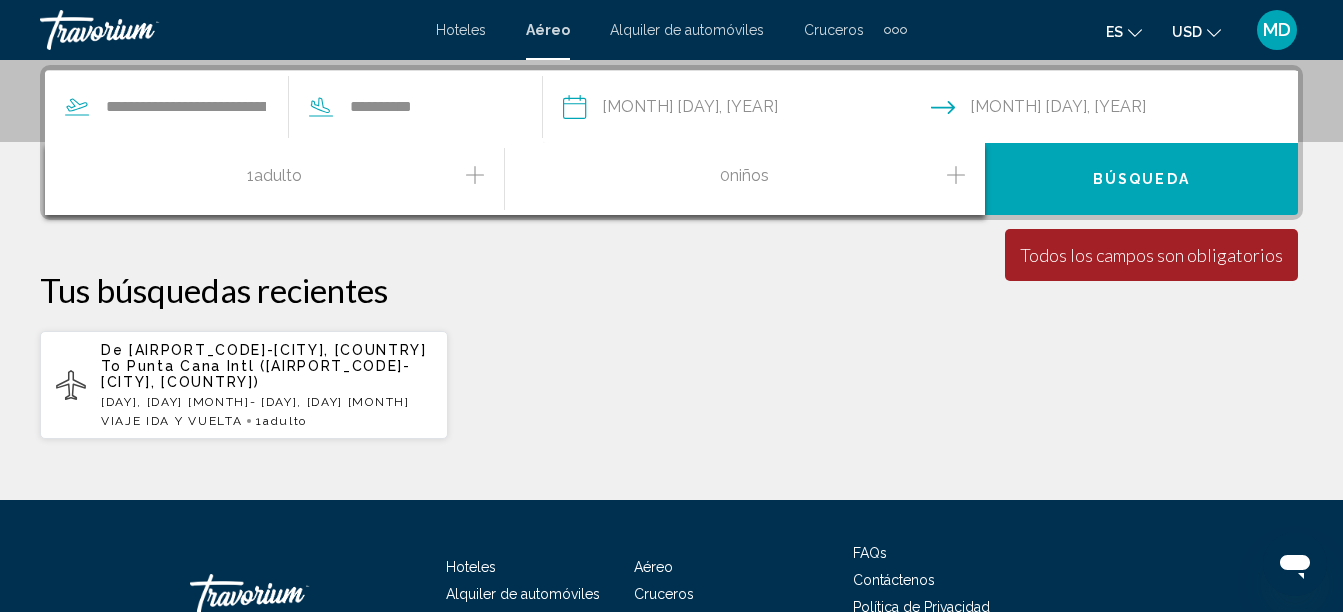 click at bounding box center [475, 175] 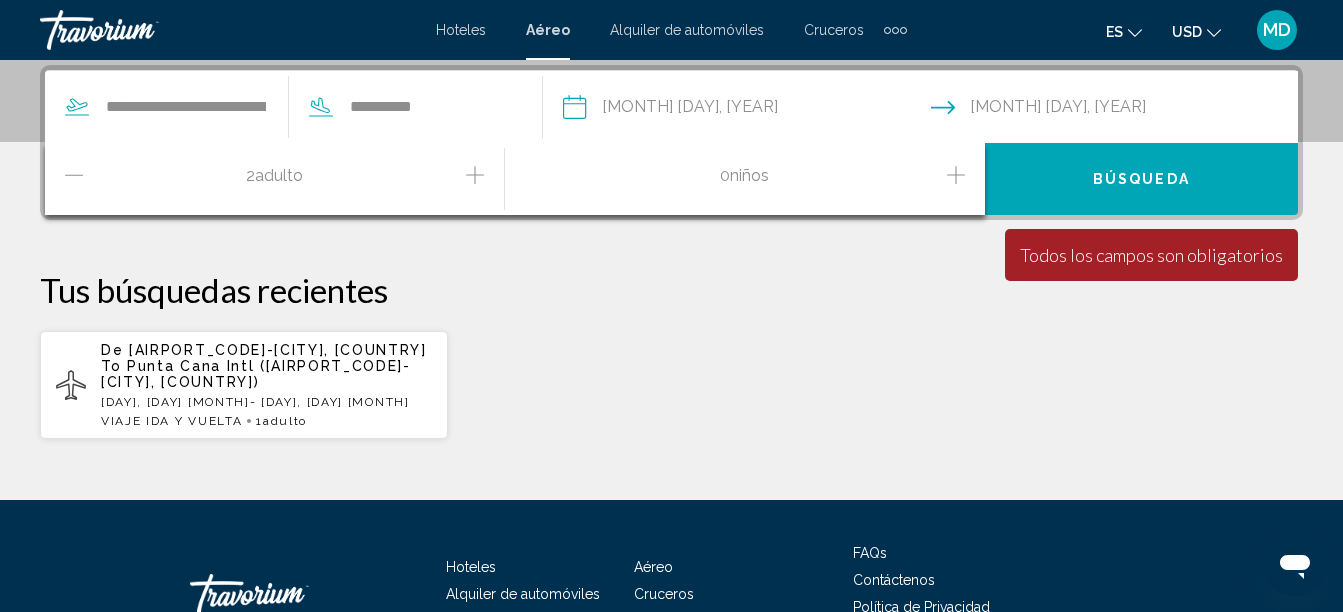 click at bounding box center (74, 175) 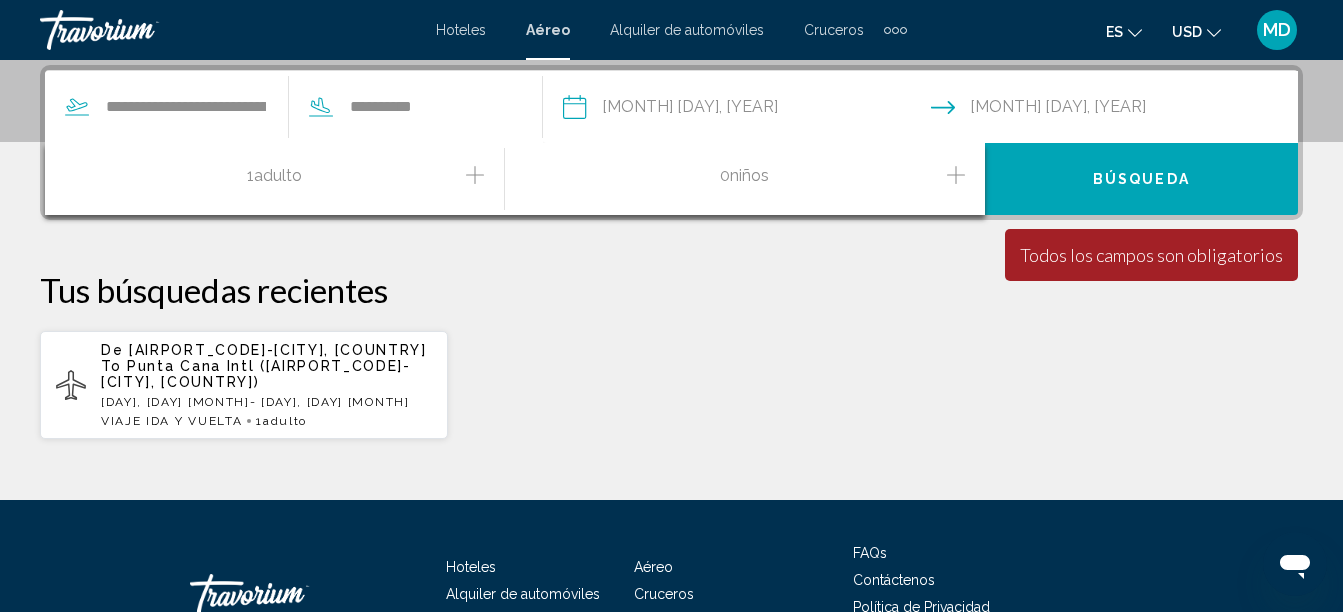 click at bounding box center (956, 175) 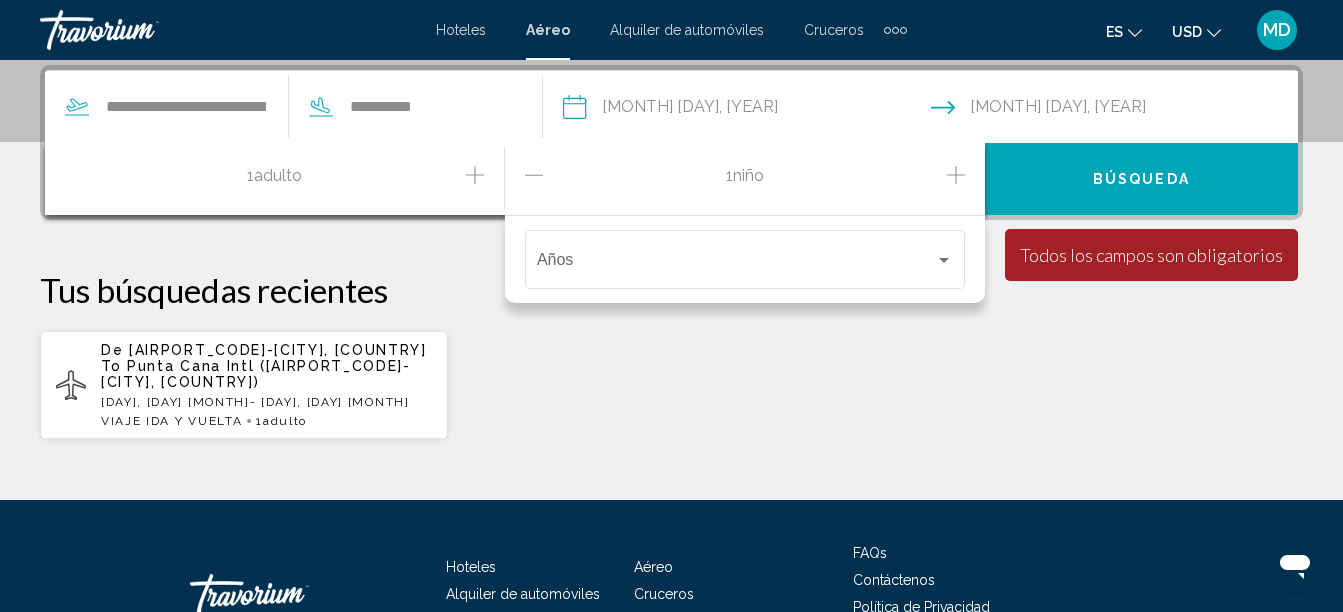 click at bounding box center [956, 175] 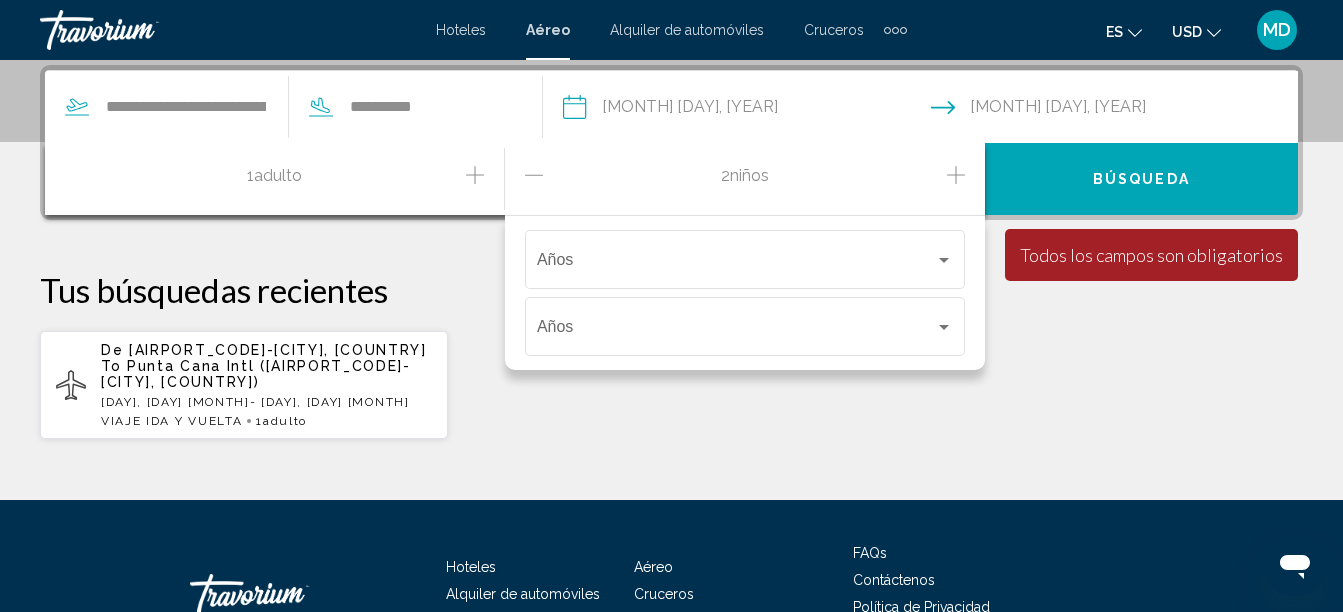 click at bounding box center [534, 175] 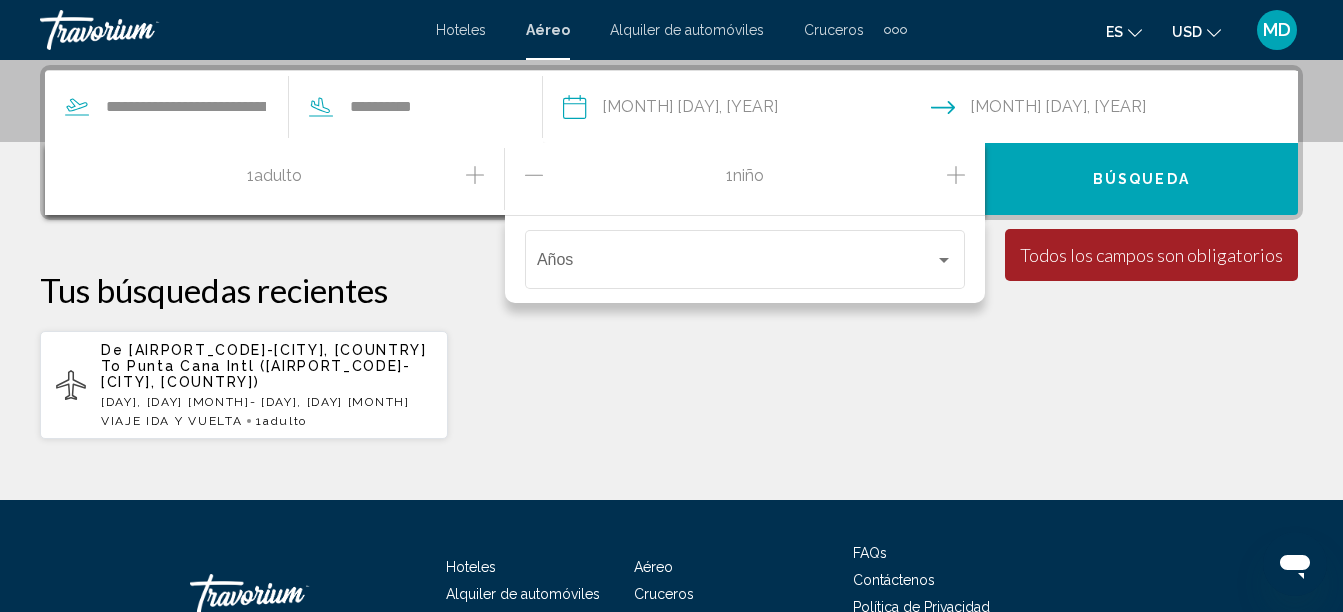 click at bounding box center [534, 175] 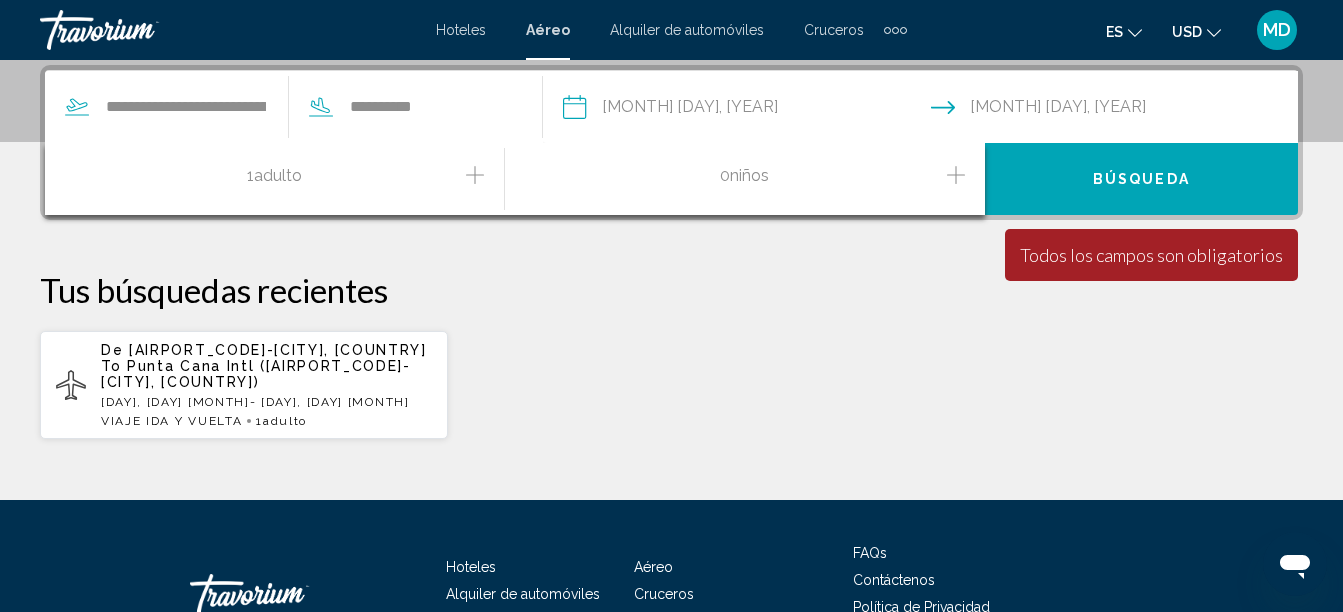 click on "De    [AIRPORT_CODE]-[CITY], [COUNTRY]    To    [AIRPORT_CODE]-[CITY], [COUNTRY]  [DAY], [DAY] [MONTH]  - [DAY], [DAY] [MONTH]  VIAJE IDA Y VUELTA 1  Adulto Adulto" at bounding box center (671, 355) 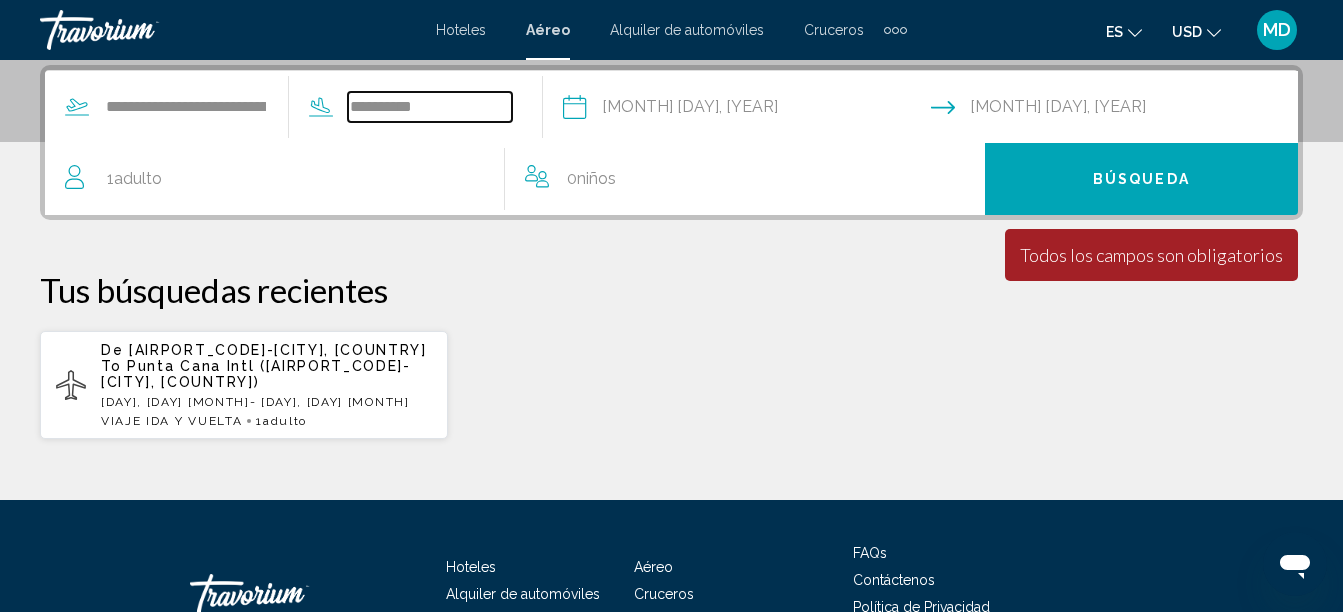 click on "**********" at bounding box center [430, 107] 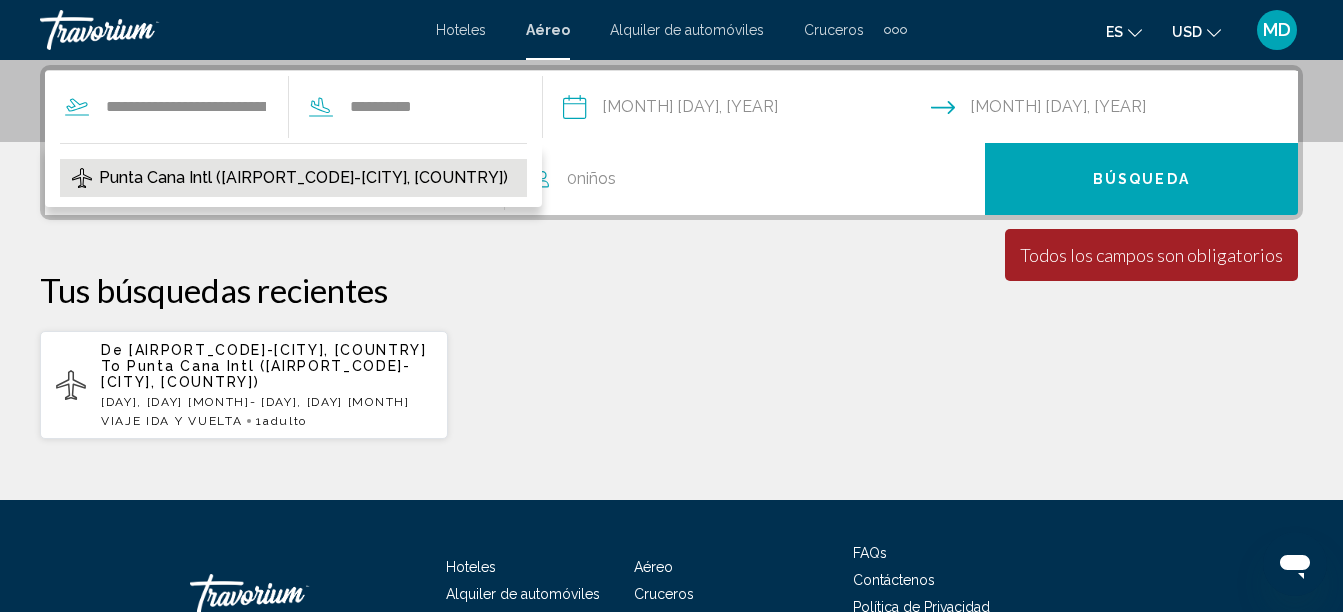 click on "Punta Cana Intl ([AIRPORT_CODE]-[CITY], [COUNTRY])" at bounding box center [303, 178] 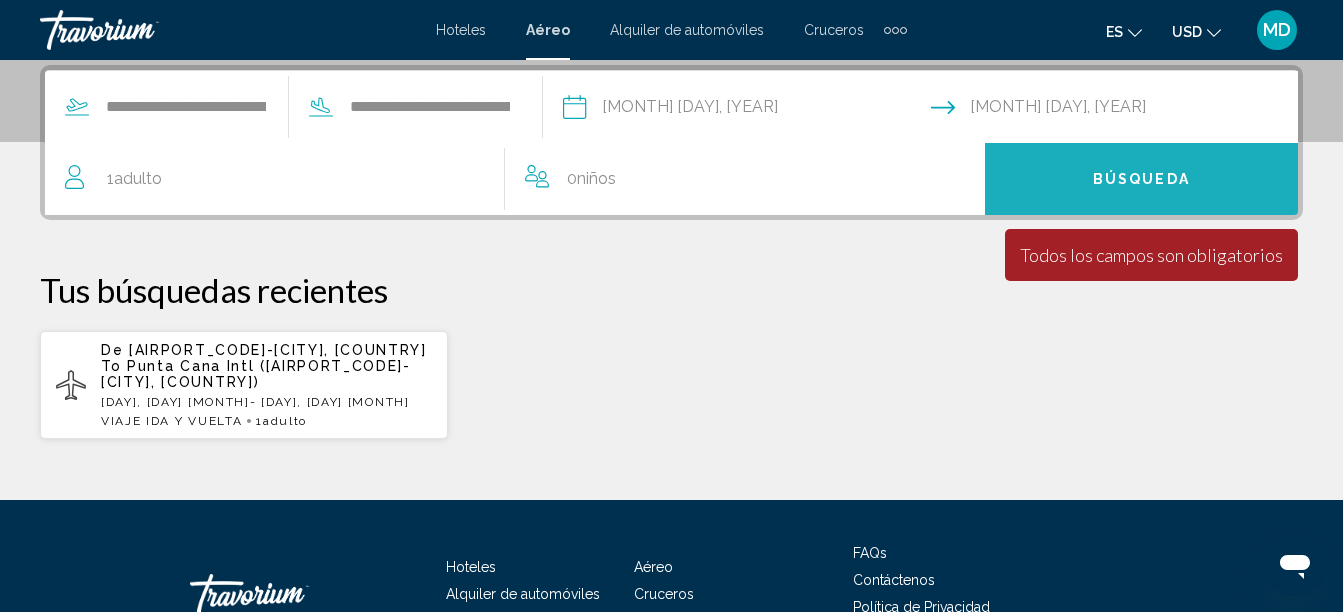 click on "Búsqueda" at bounding box center (1141, 179) 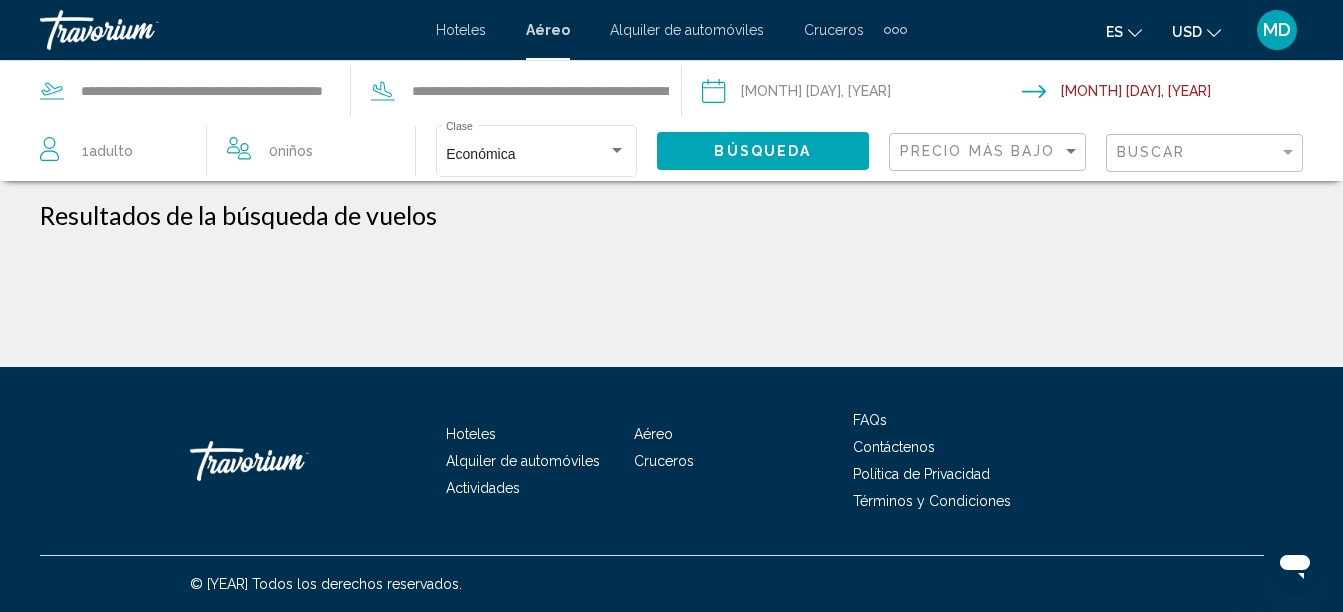 scroll, scrollTop: 0, scrollLeft: 0, axis: both 